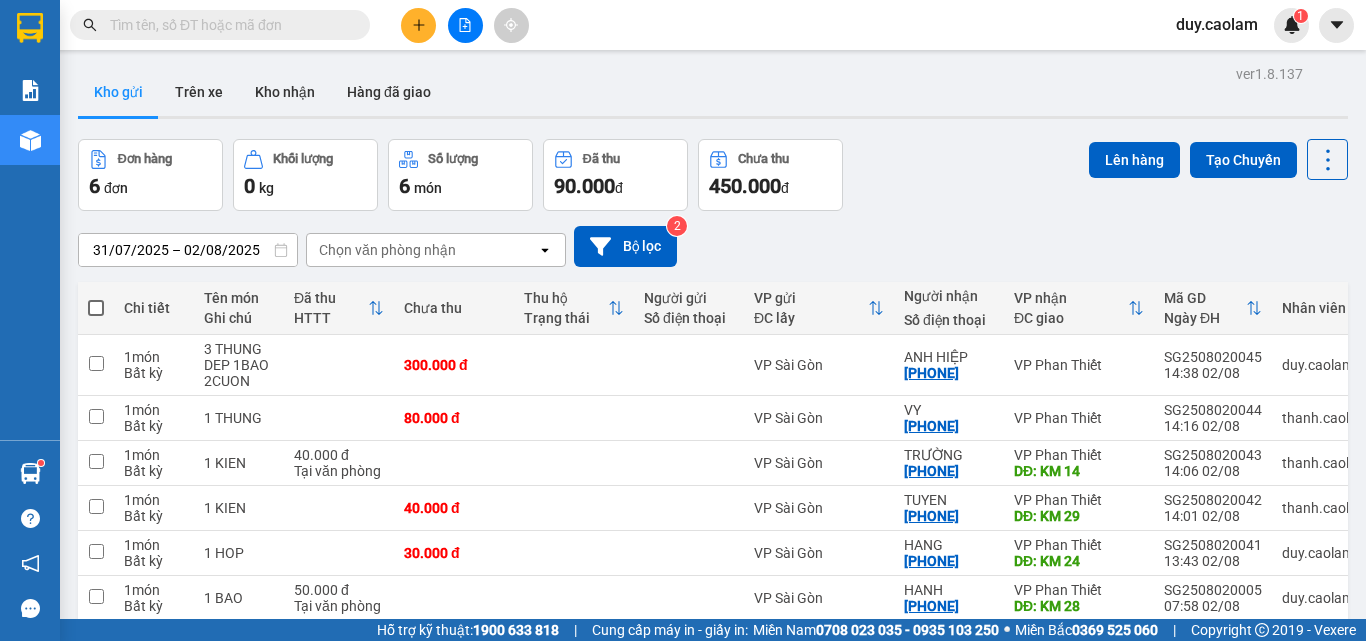 scroll, scrollTop: 0, scrollLeft: 0, axis: both 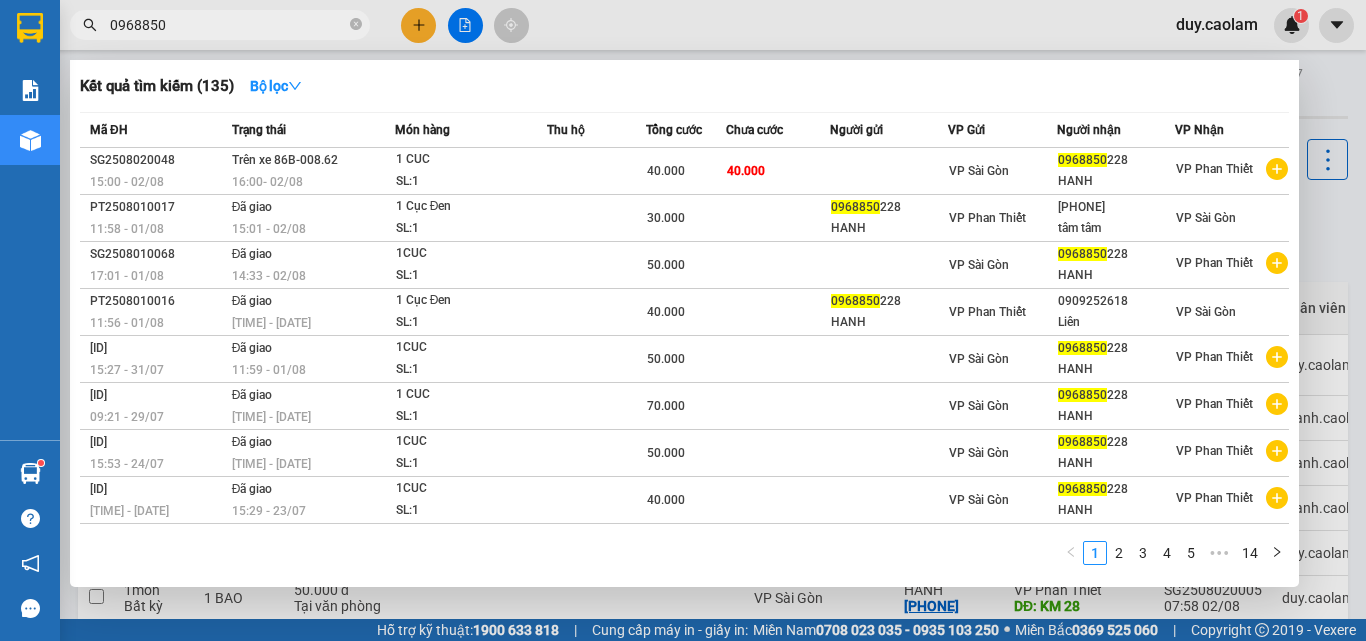 type on "0968850" 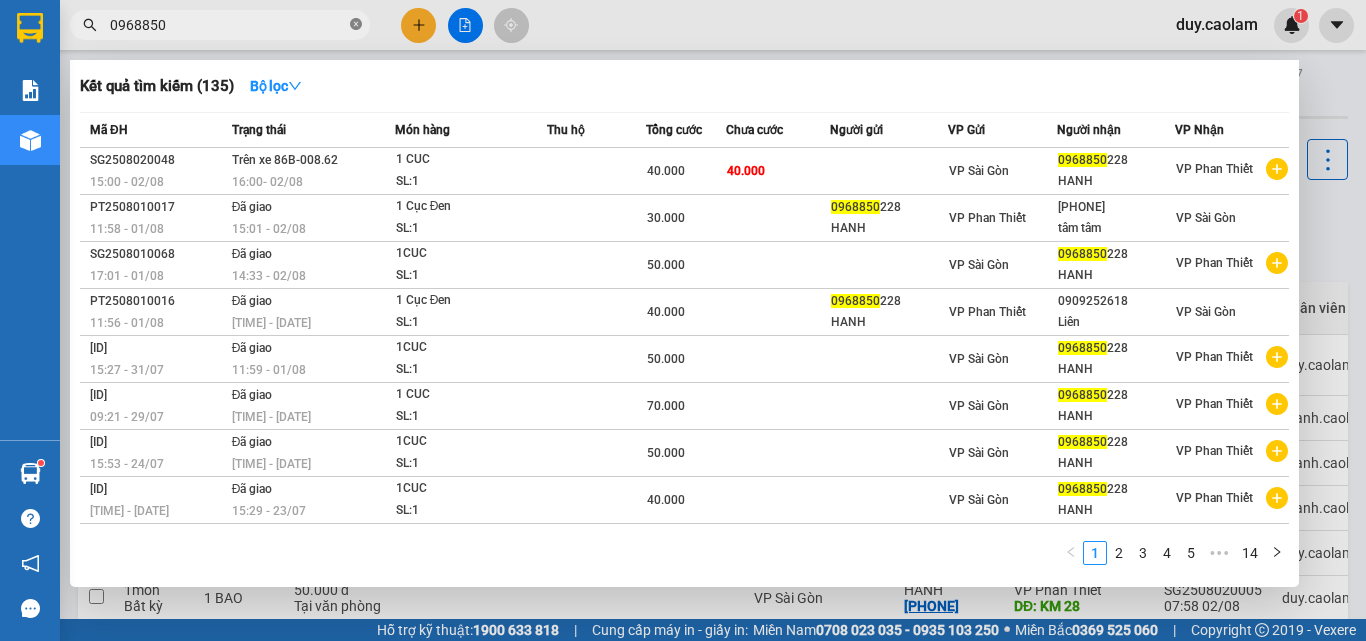click 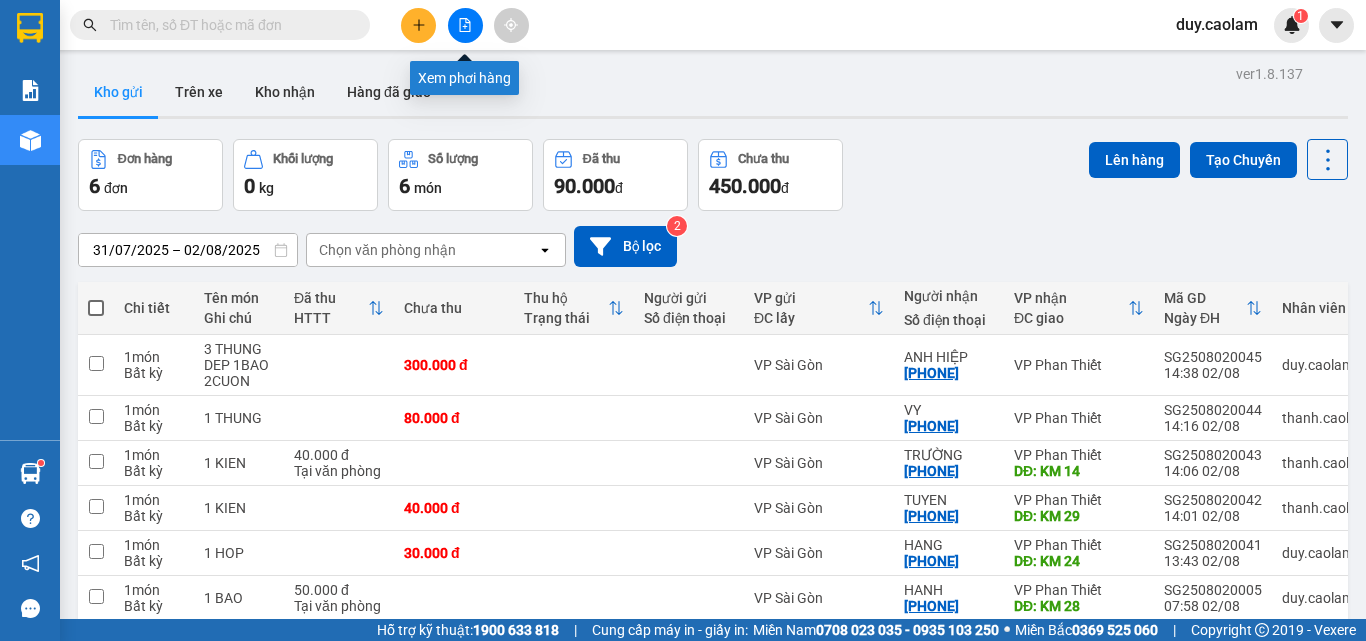 click 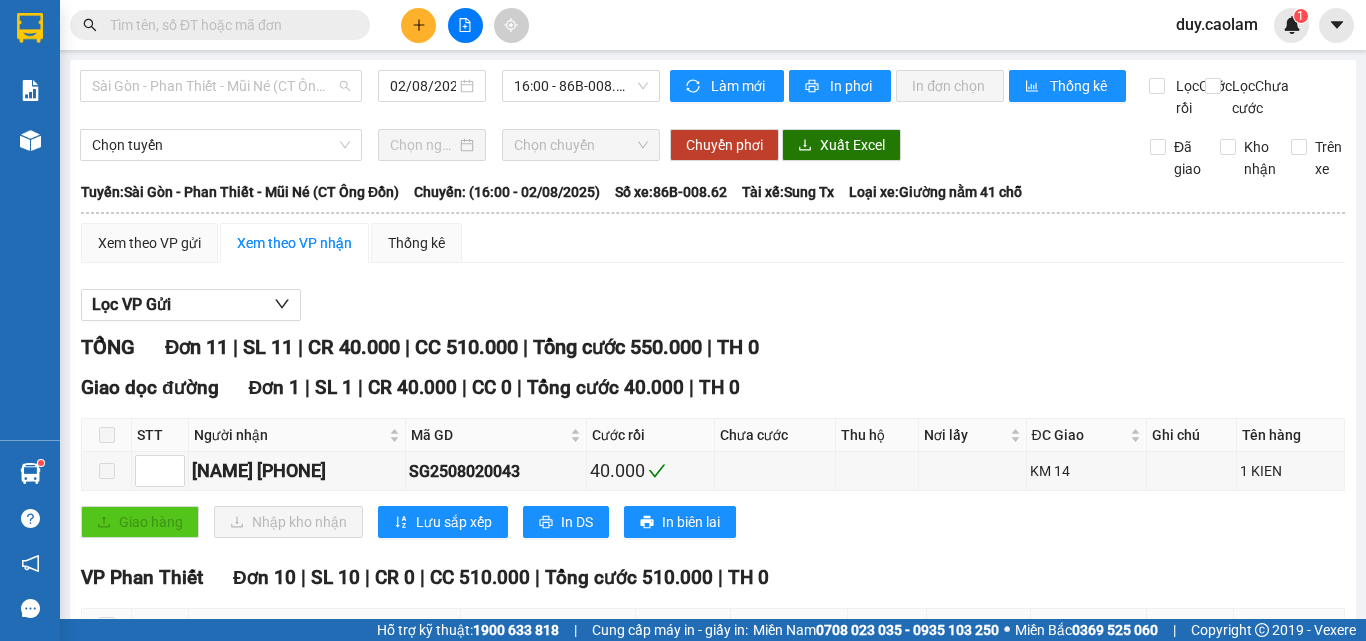 drag, startPoint x: 261, startPoint y: 86, endPoint x: 250, endPoint y: 124, distance: 39.56008 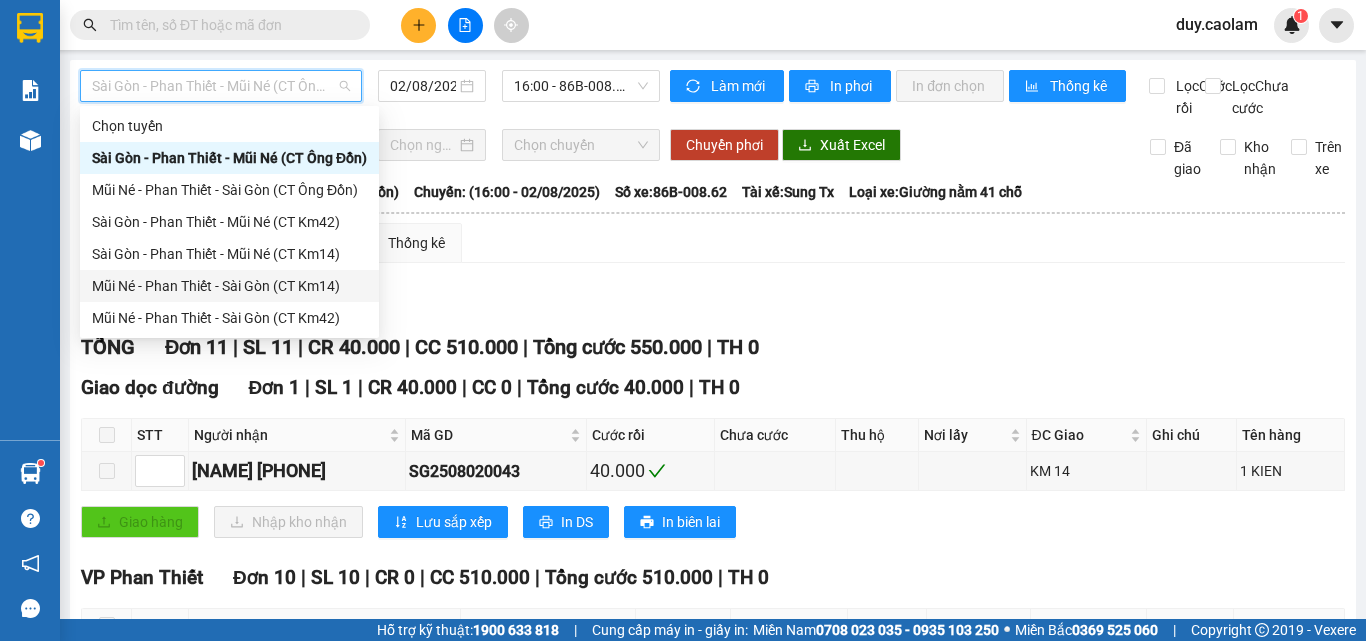 click on "Mũi Né - Phan Thiết - Sài Gòn (CT Km14)" at bounding box center (229, 286) 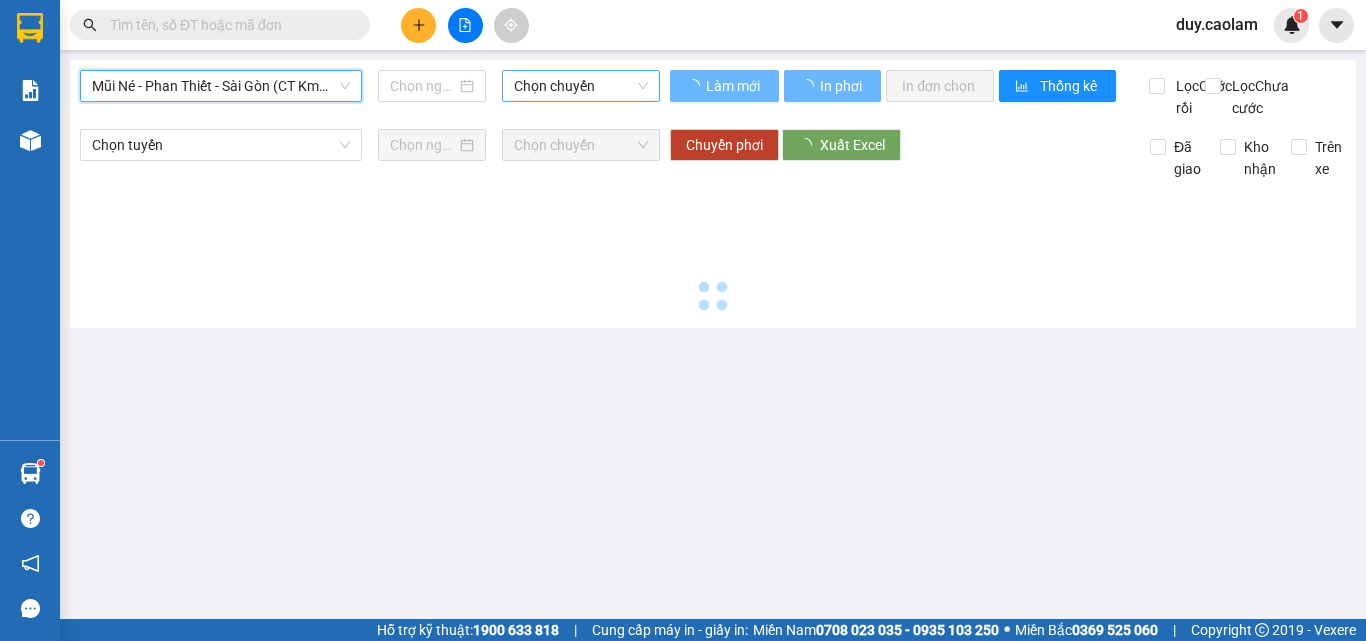 type on "02/08/2025" 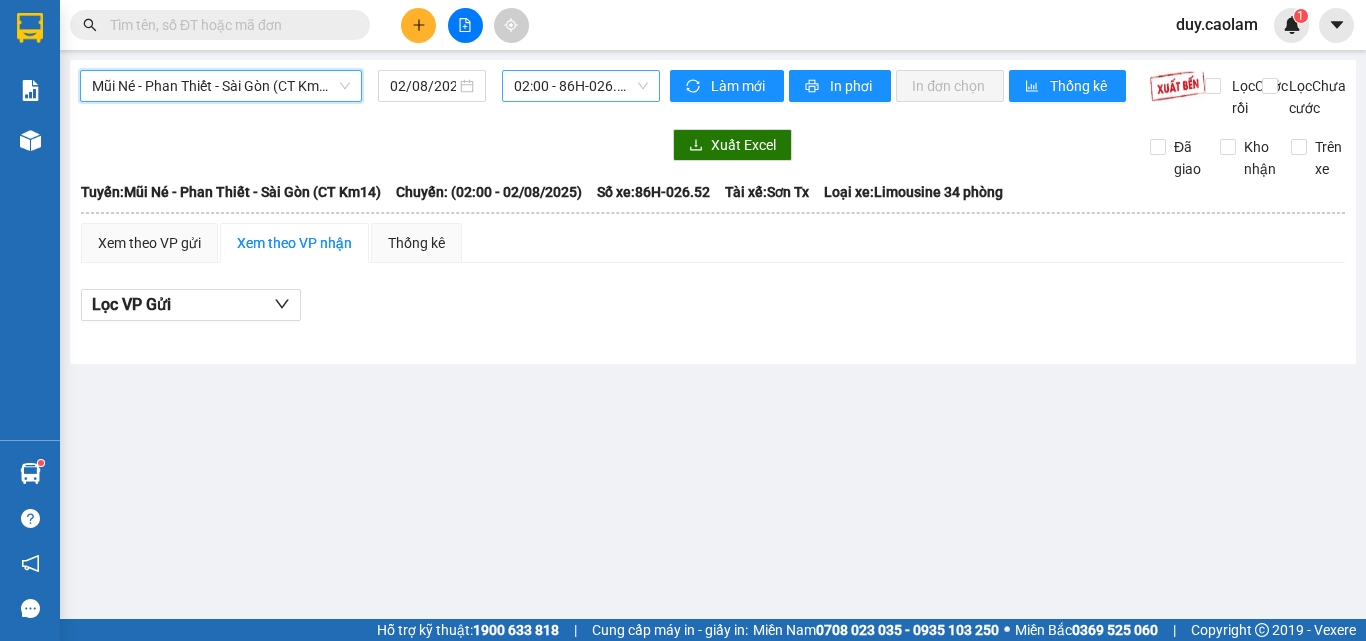click on "02:00     - 86H-026.52" at bounding box center (581, 86) 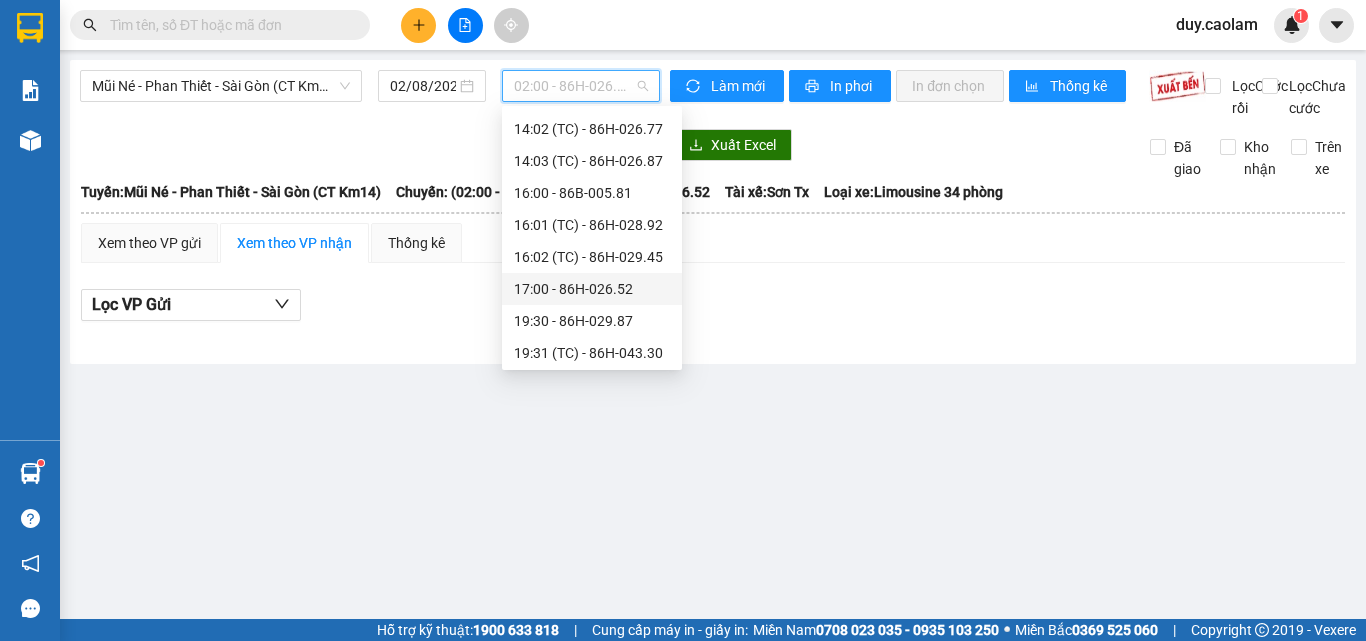 scroll, scrollTop: 320, scrollLeft: 0, axis: vertical 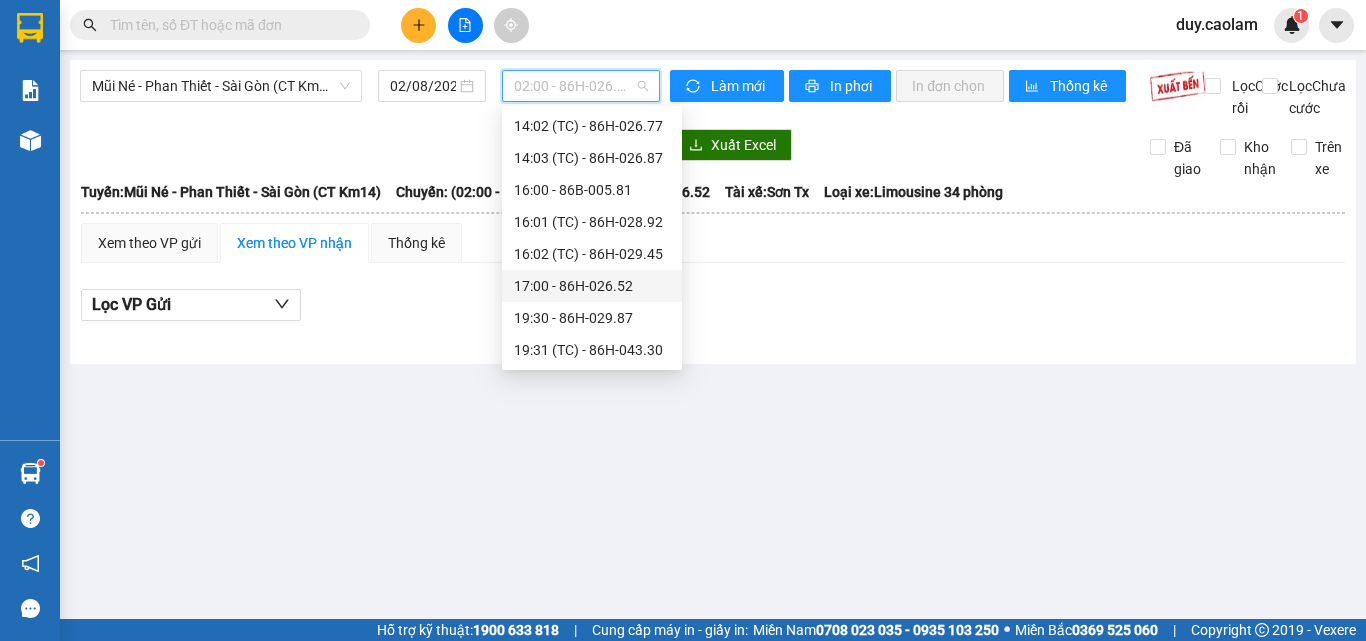 click on "17:00     - 86H-026.52" at bounding box center [592, 286] 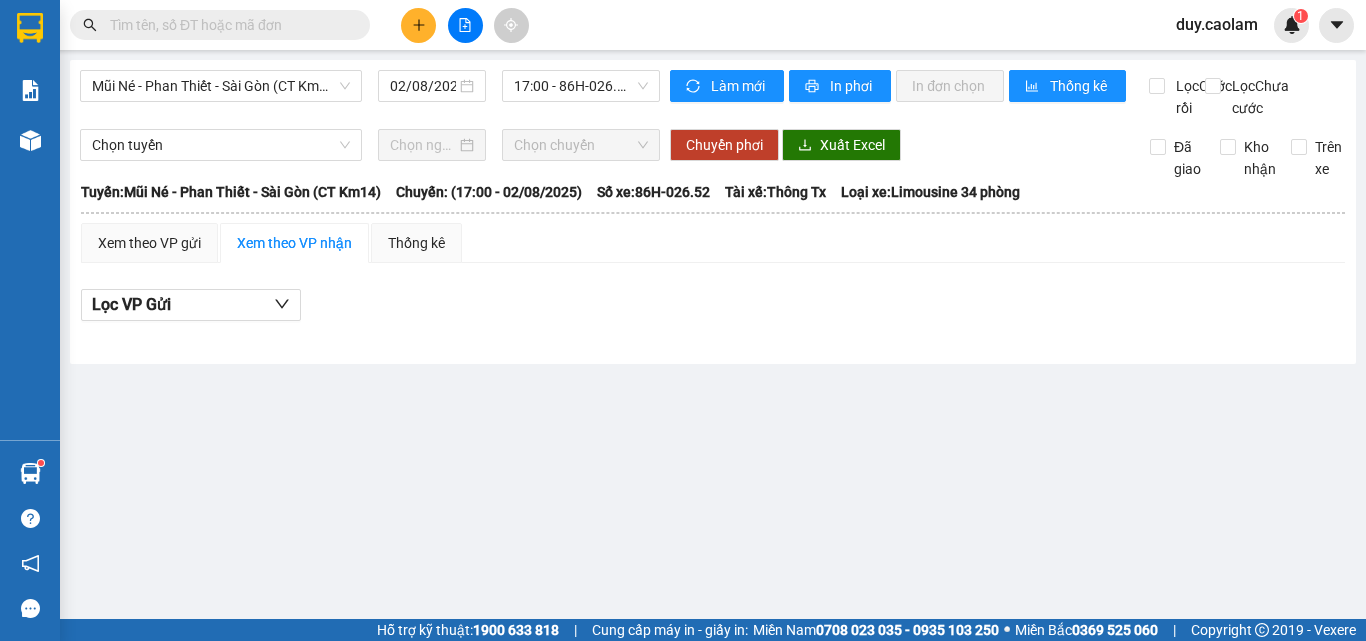 click at bounding box center [228, 25] 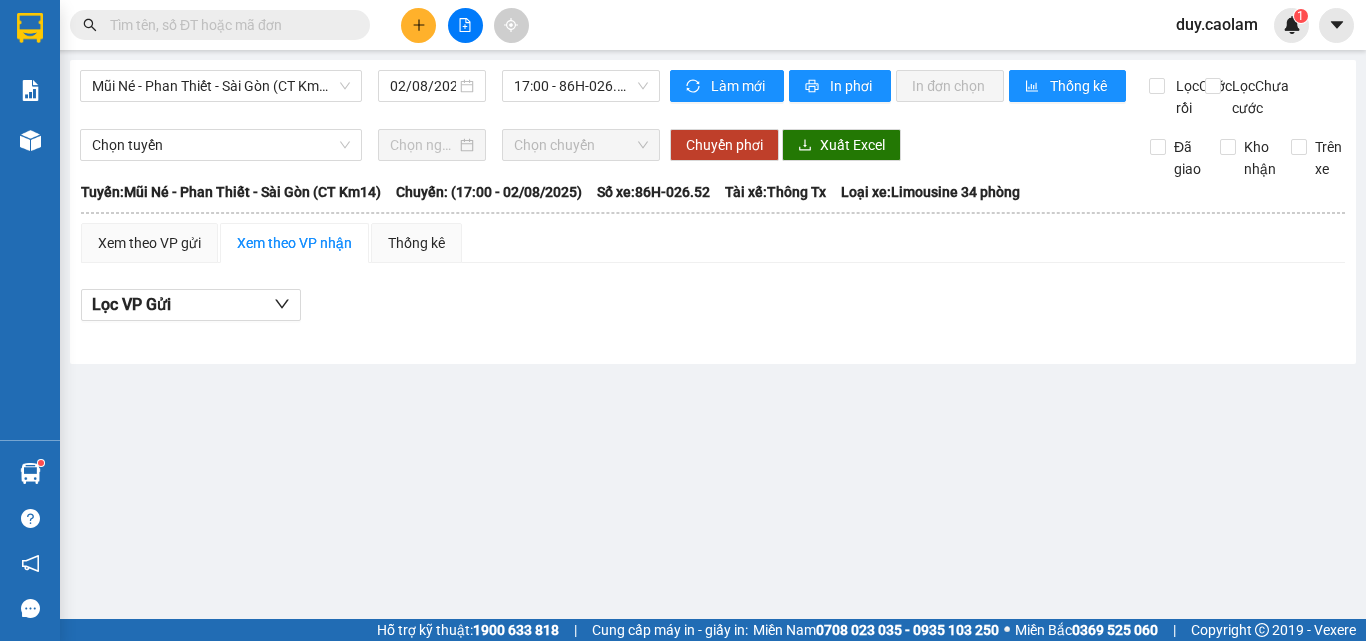 click at bounding box center (228, 25) 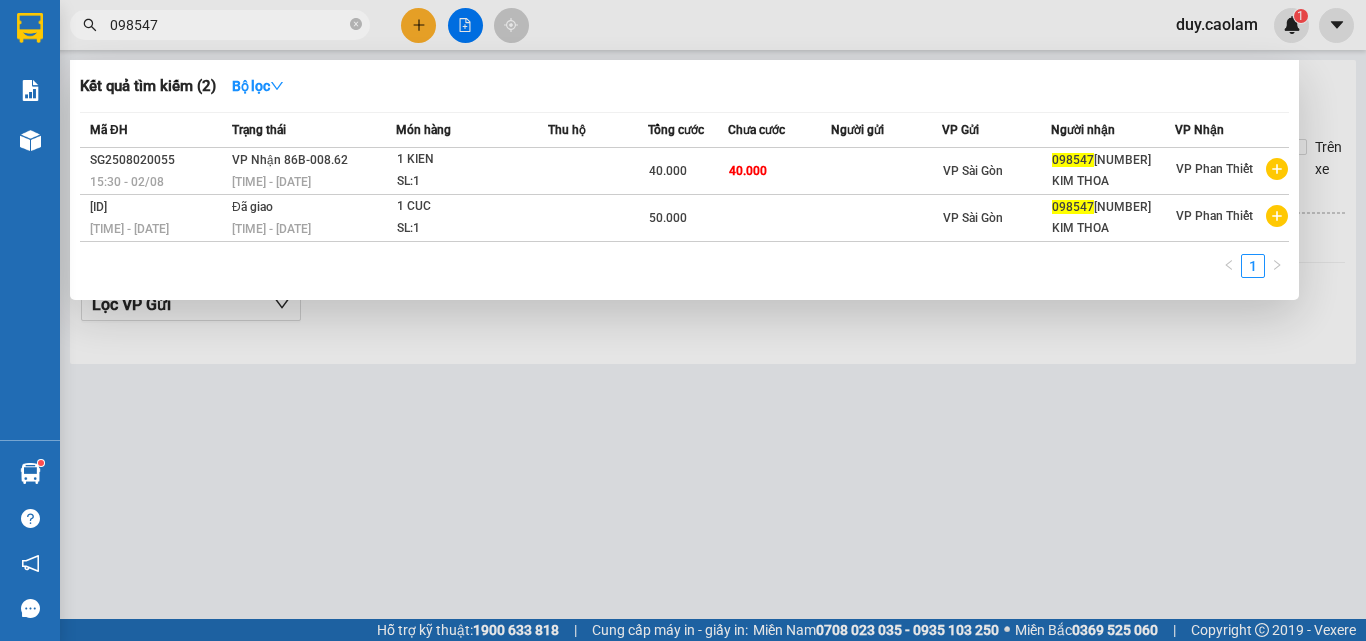 type on "098547" 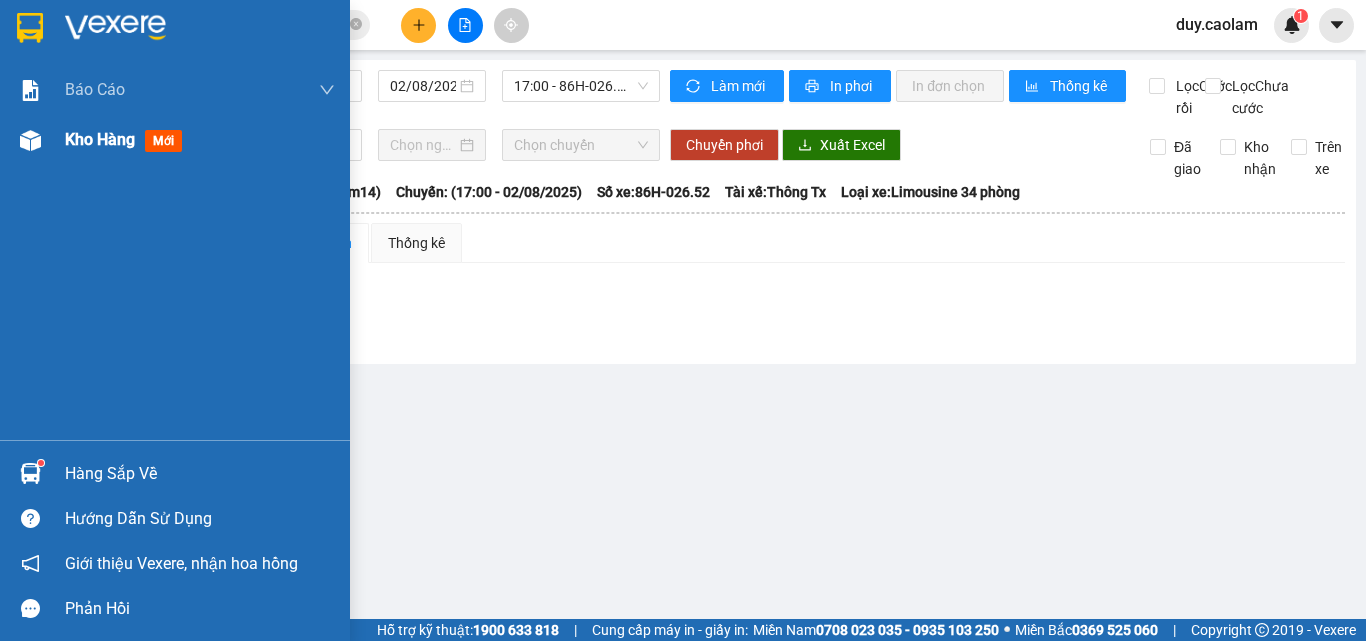 click on "Kho hàng mới" at bounding box center [127, 139] 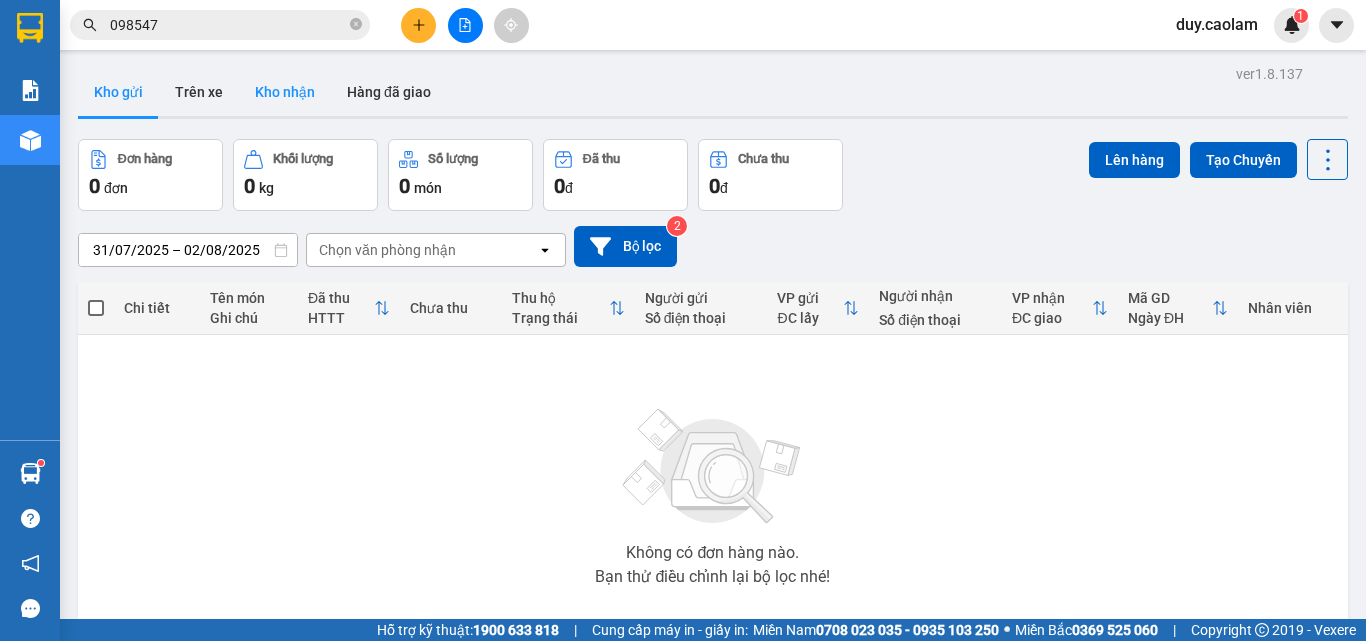 click on "Kho nhận" at bounding box center [285, 92] 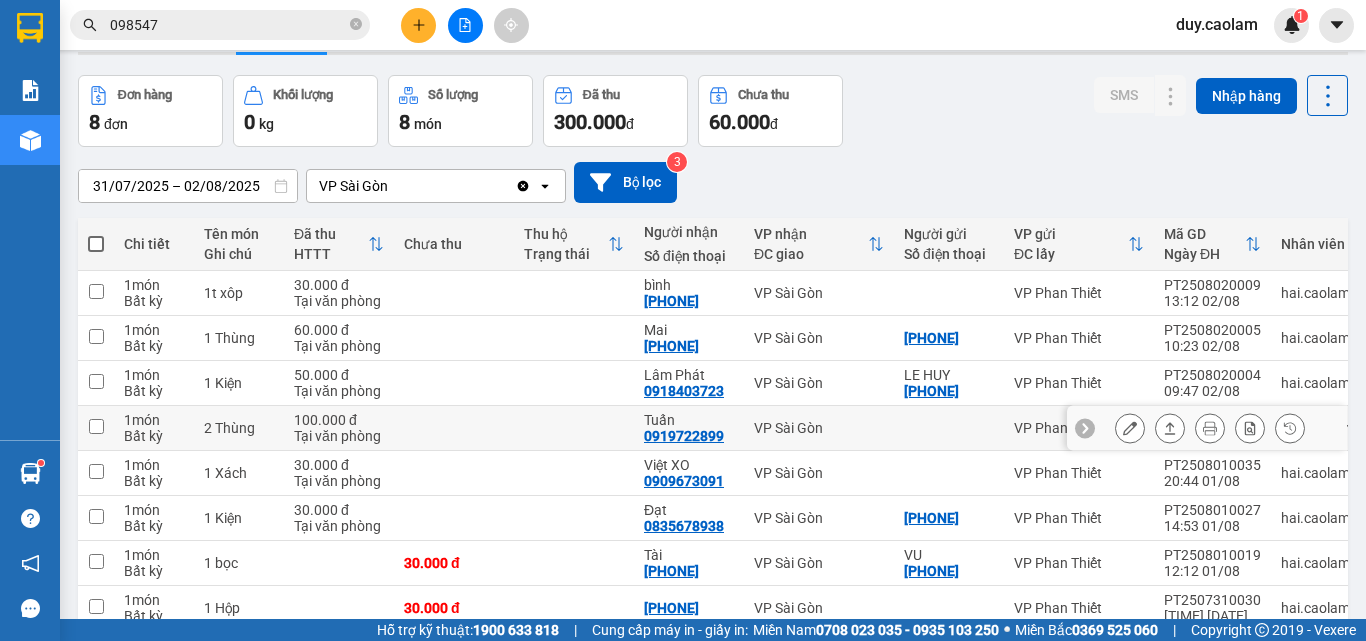 scroll, scrollTop: 100, scrollLeft: 0, axis: vertical 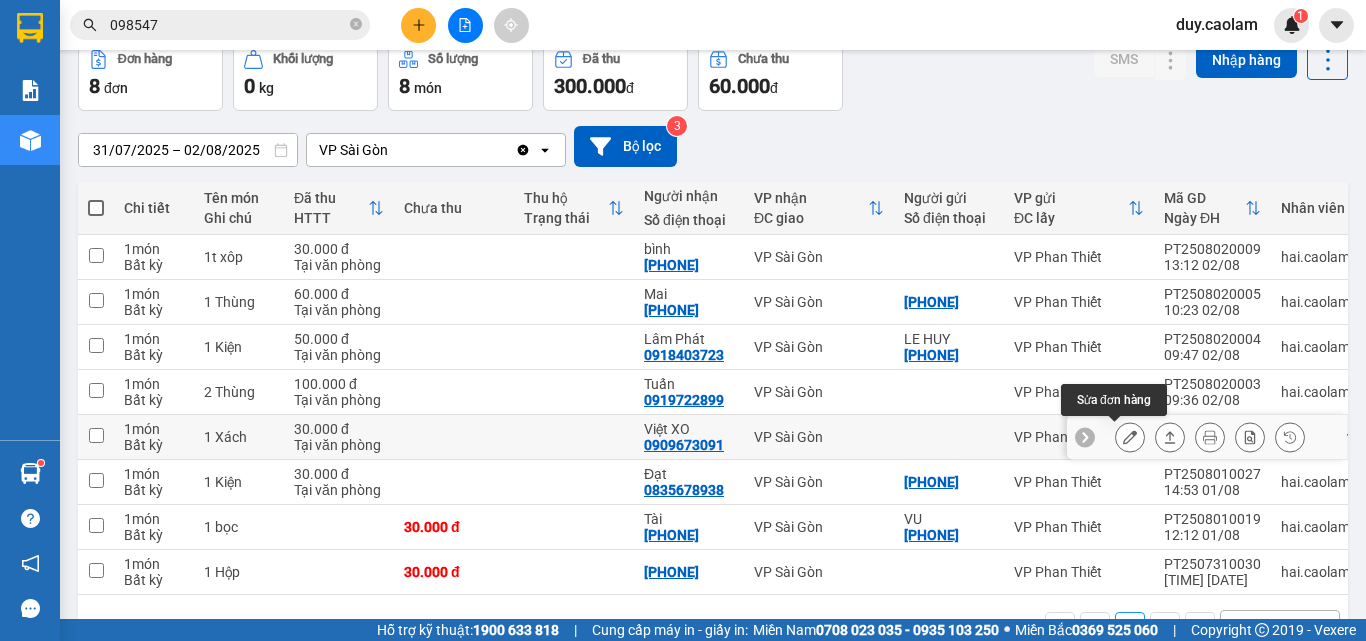 click at bounding box center (1130, 437) 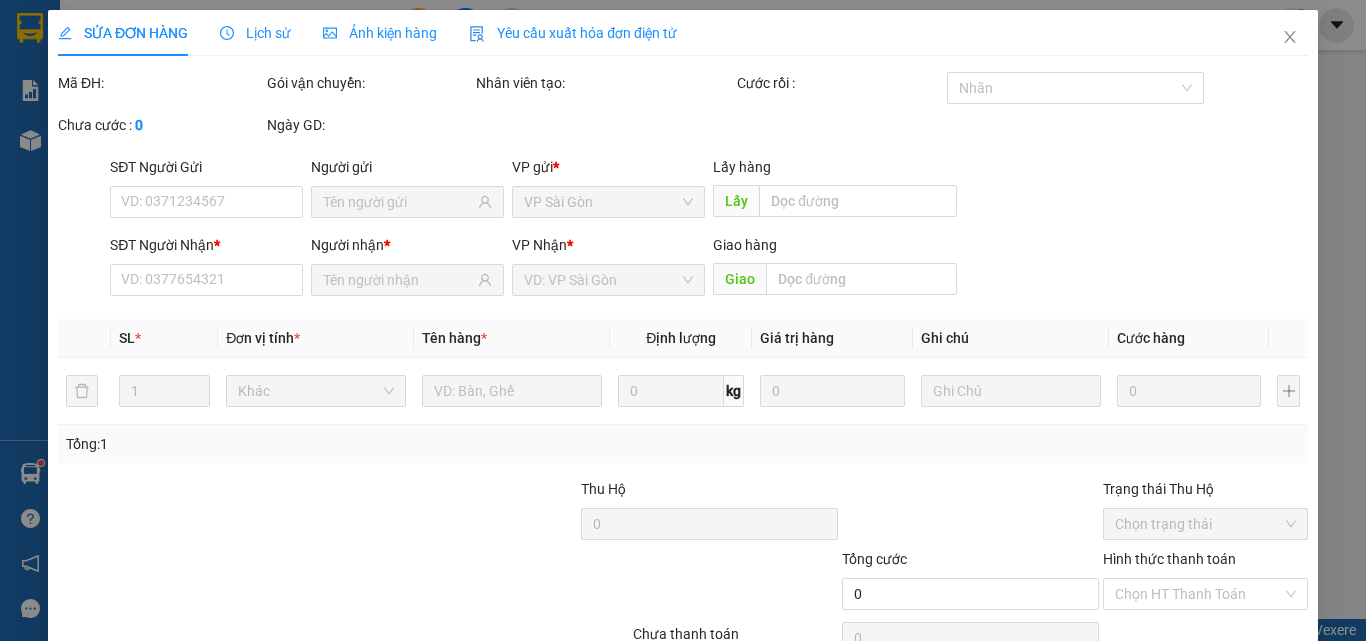 scroll, scrollTop: 0, scrollLeft: 0, axis: both 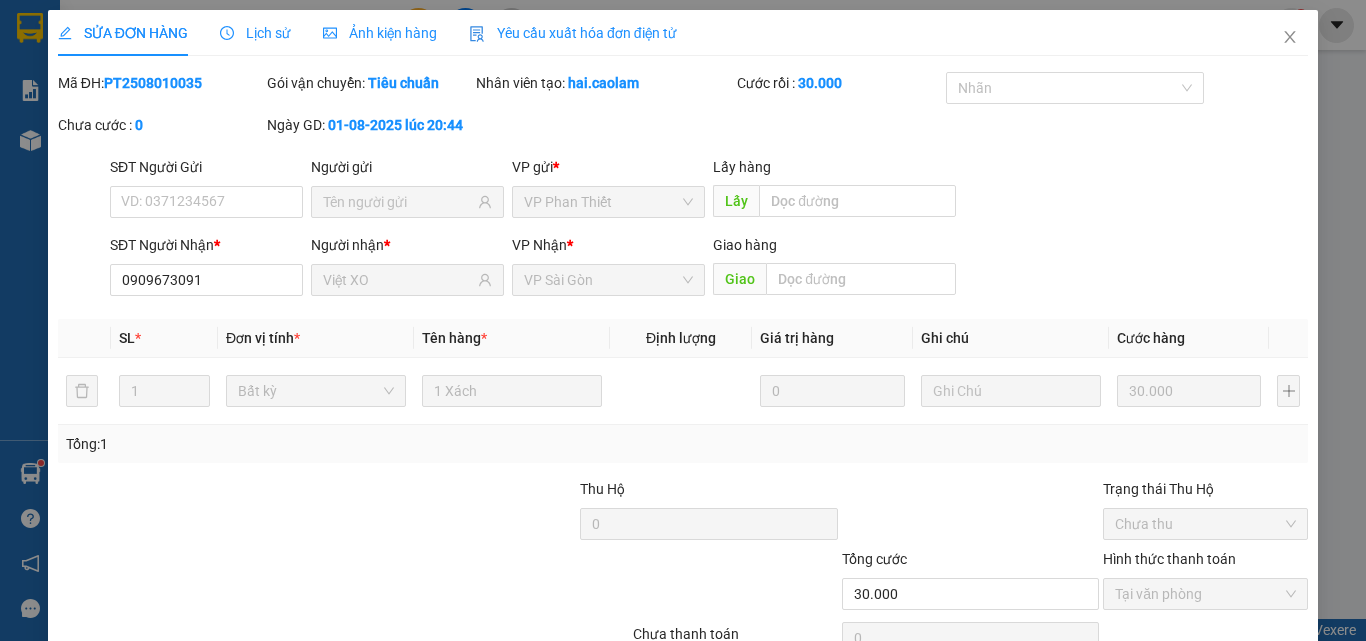 type on "0909673091" 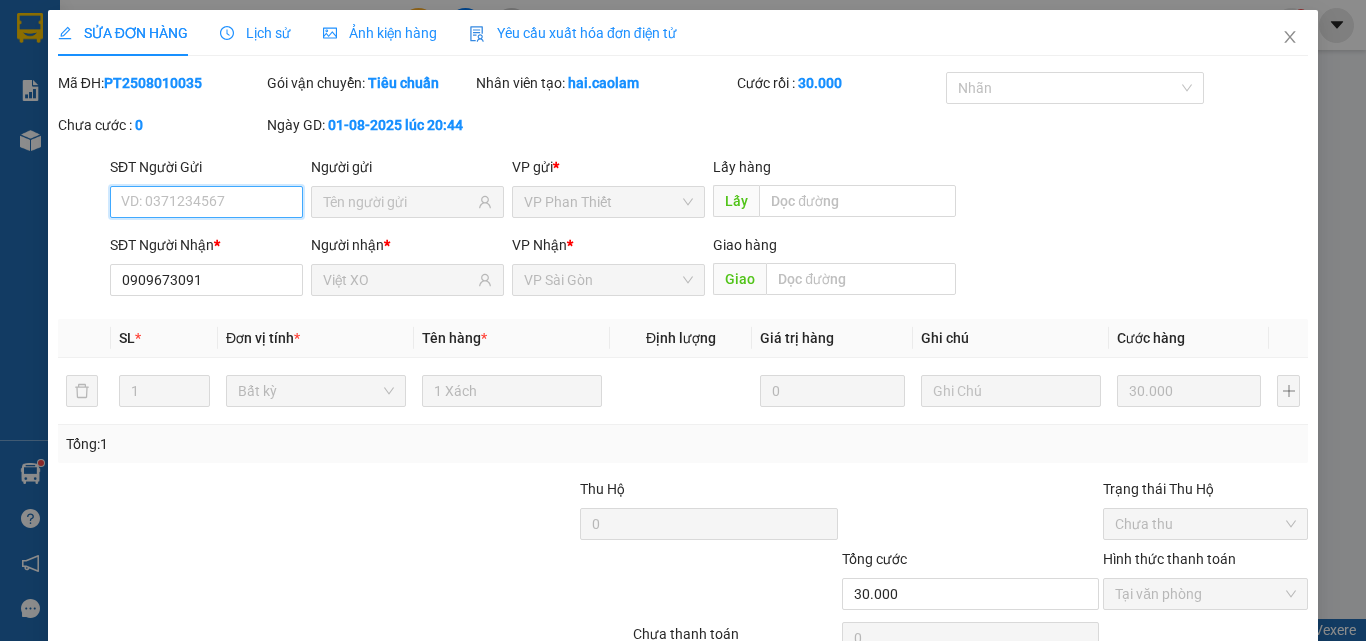 scroll, scrollTop: 75, scrollLeft: 0, axis: vertical 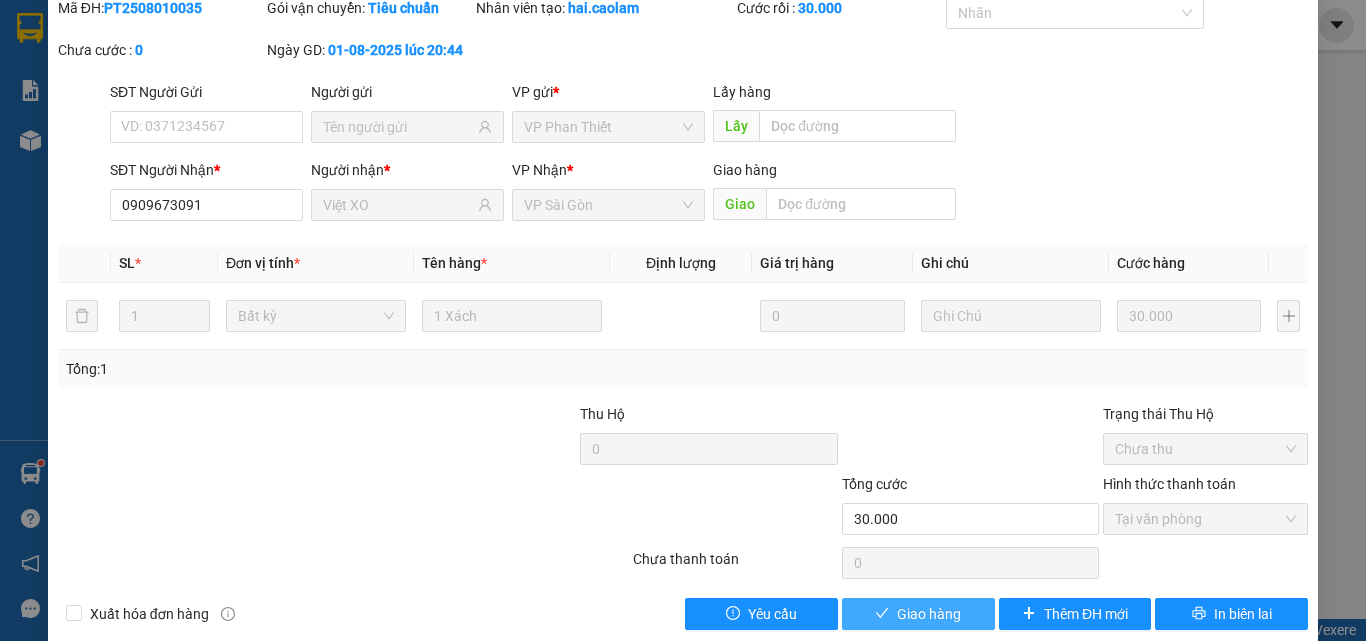 click on "Giao hàng" at bounding box center (929, 614) 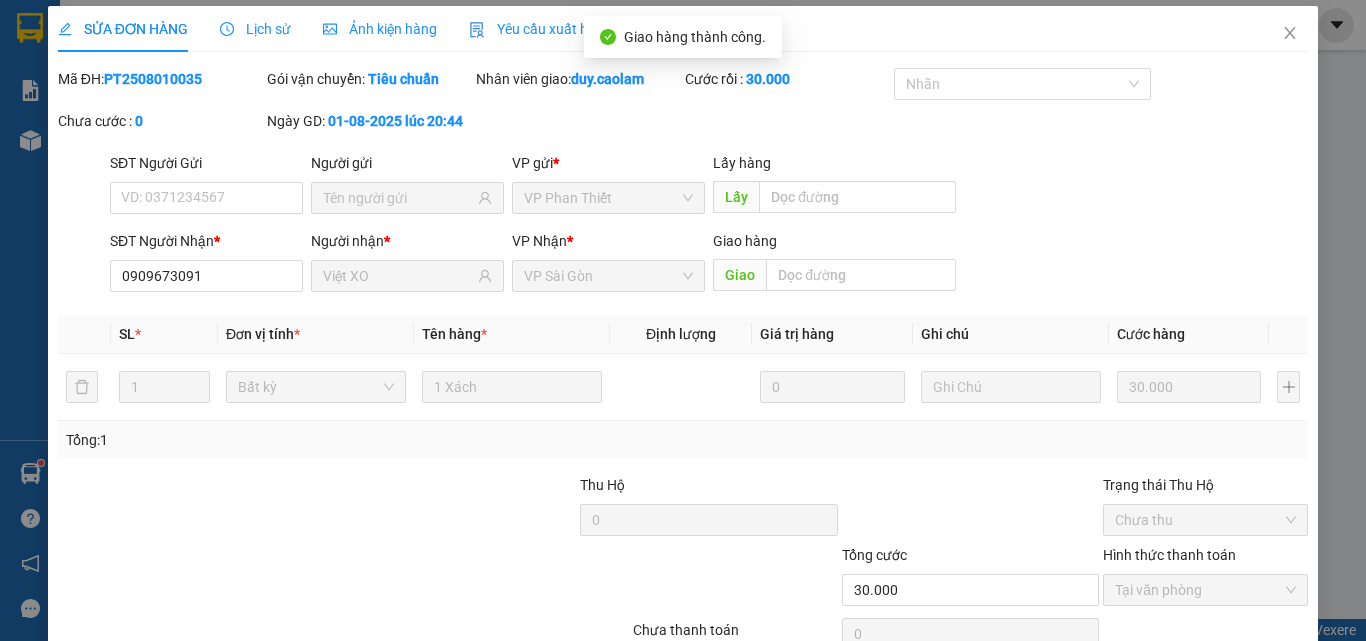 scroll, scrollTop: 0, scrollLeft: 0, axis: both 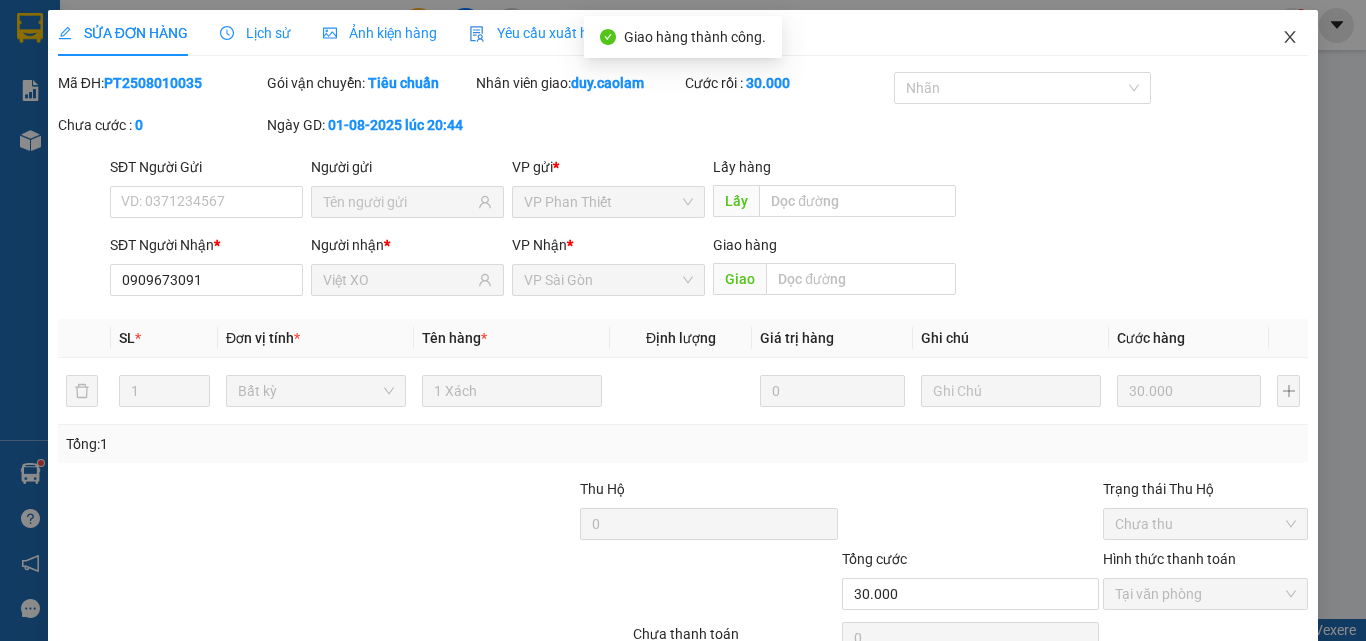 click at bounding box center (1290, 38) 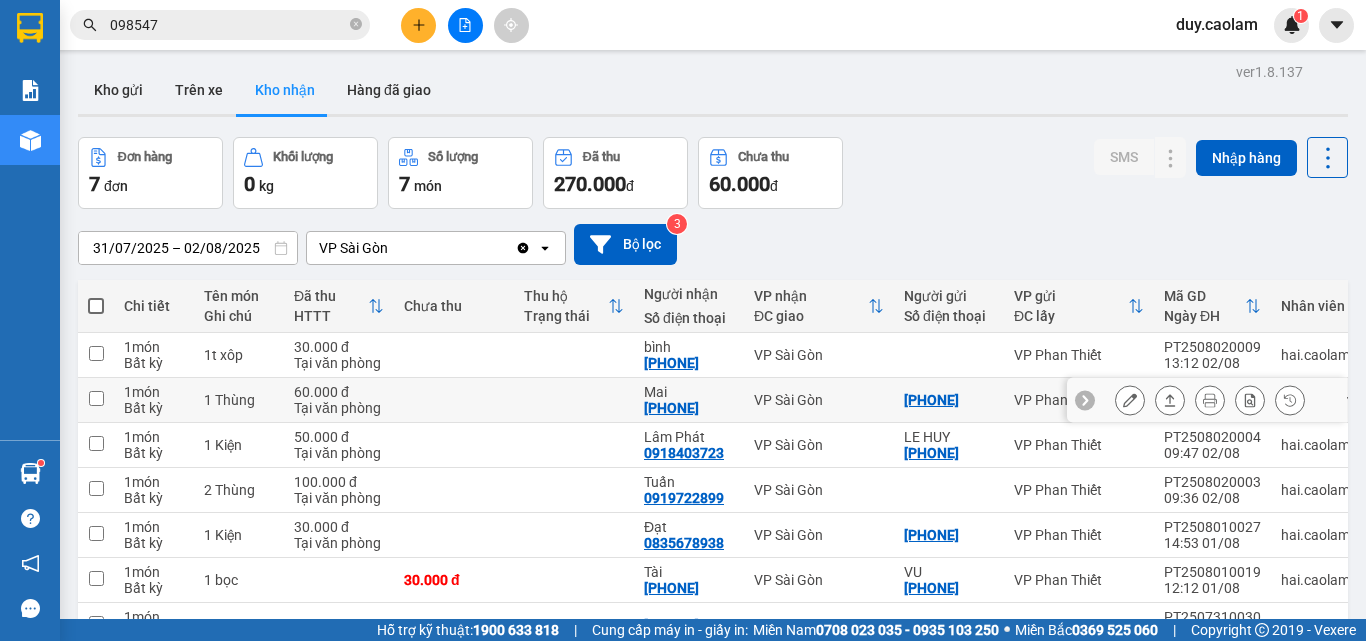 scroll, scrollTop: 0, scrollLeft: 0, axis: both 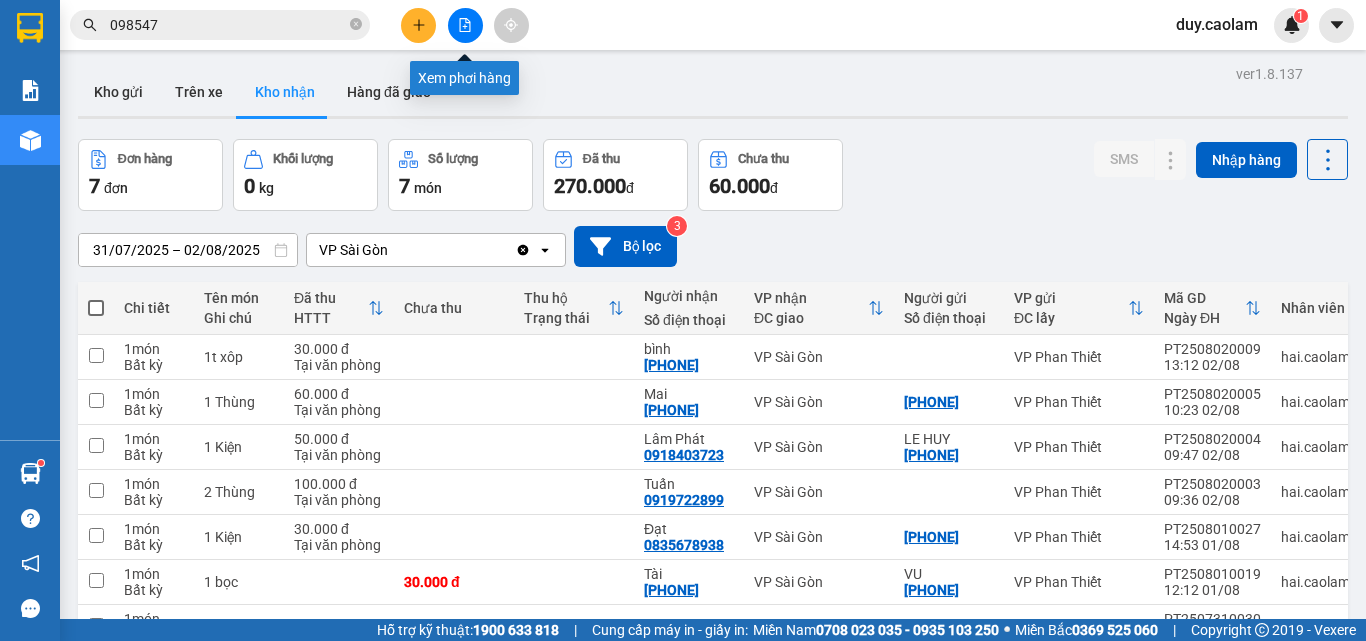 click at bounding box center (465, 25) 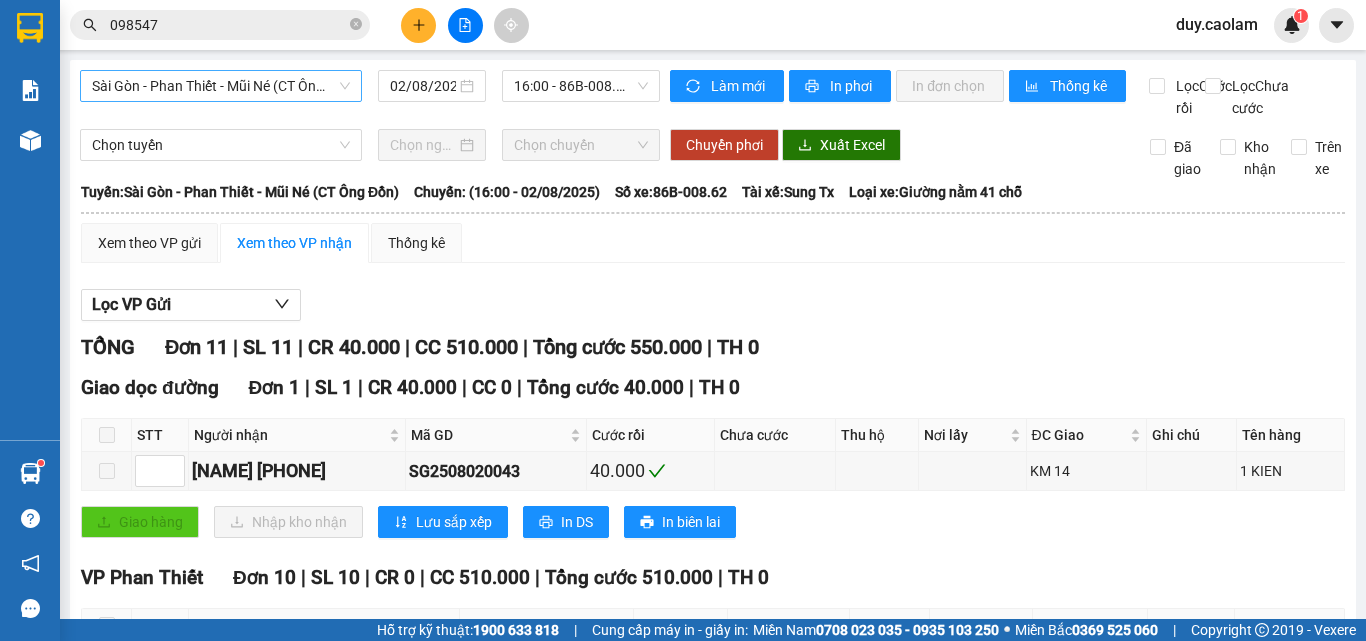 click on "Sài Gòn - Phan Thiết - Mũi Né (CT Ông Đồn)" at bounding box center (221, 86) 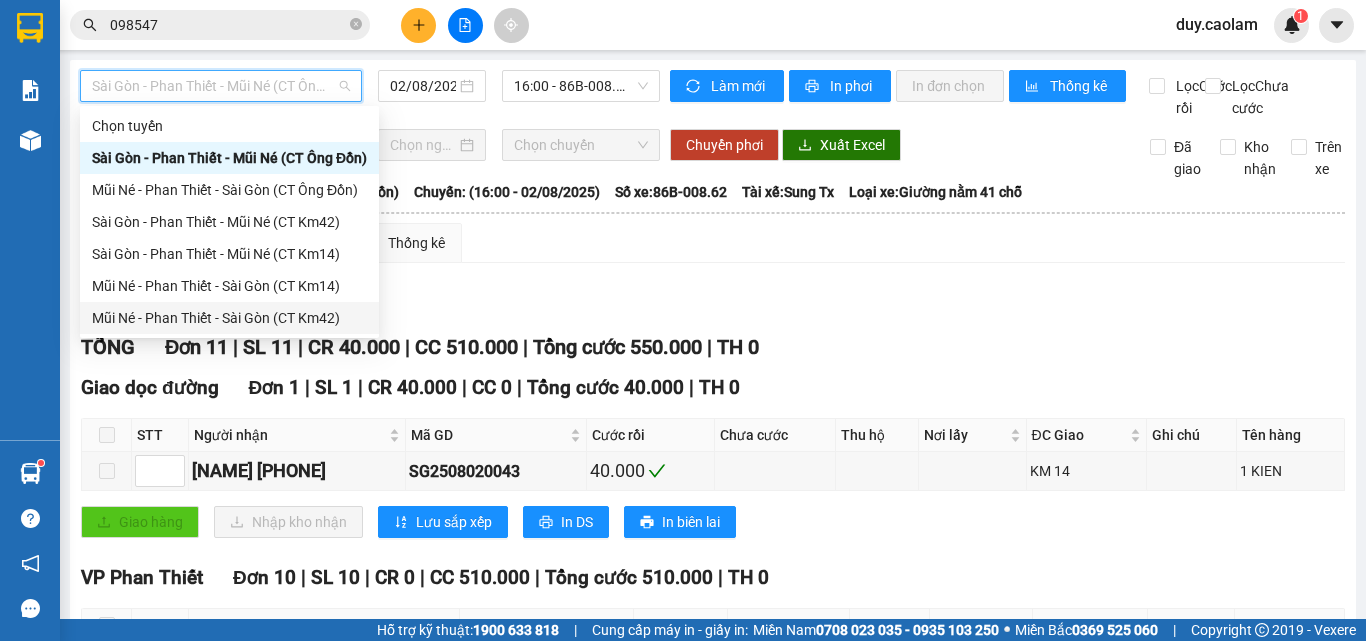 click on "Mũi Né - Phan Thiết - Sài Gòn (CT Km42)" at bounding box center [229, 318] 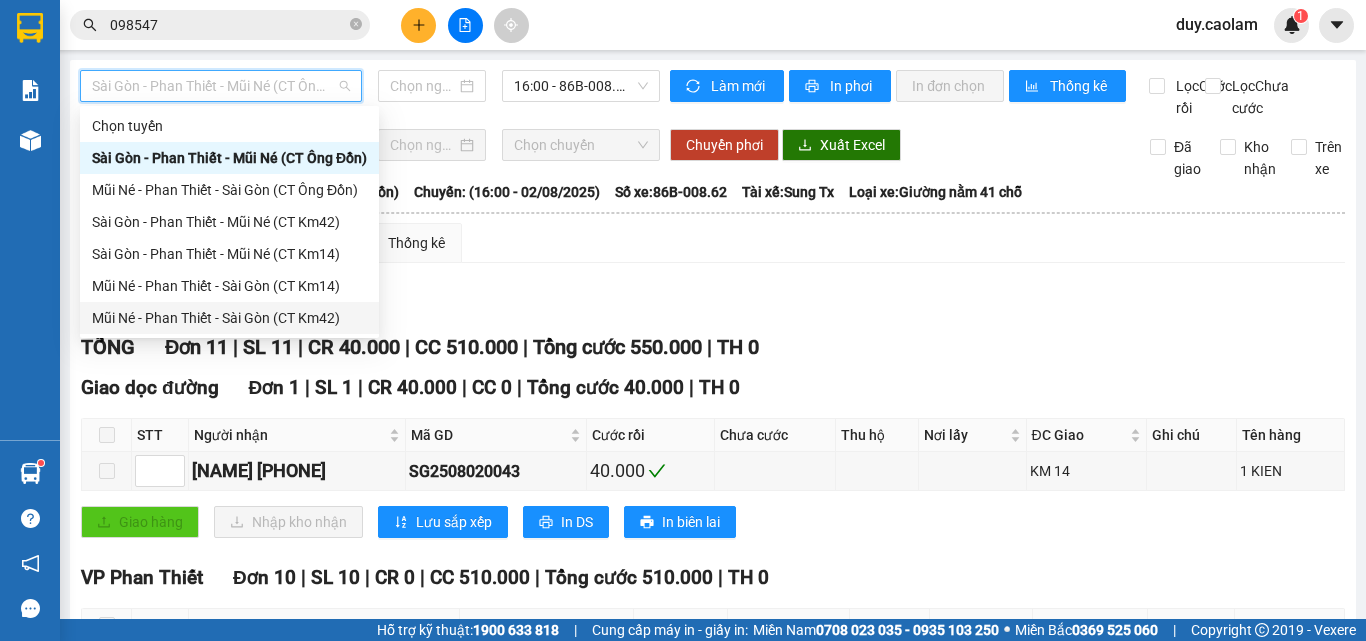 type on "02/08/2025" 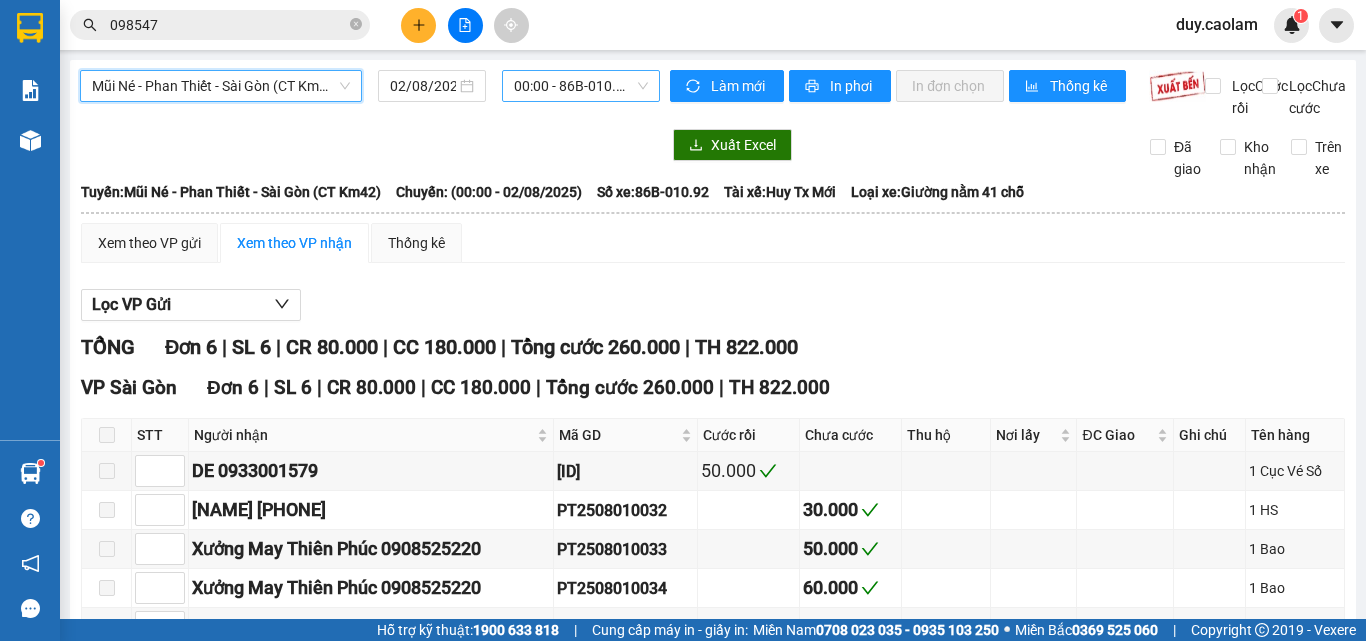 click on "00:00     - 86B-010.92" at bounding box center [581, 86] 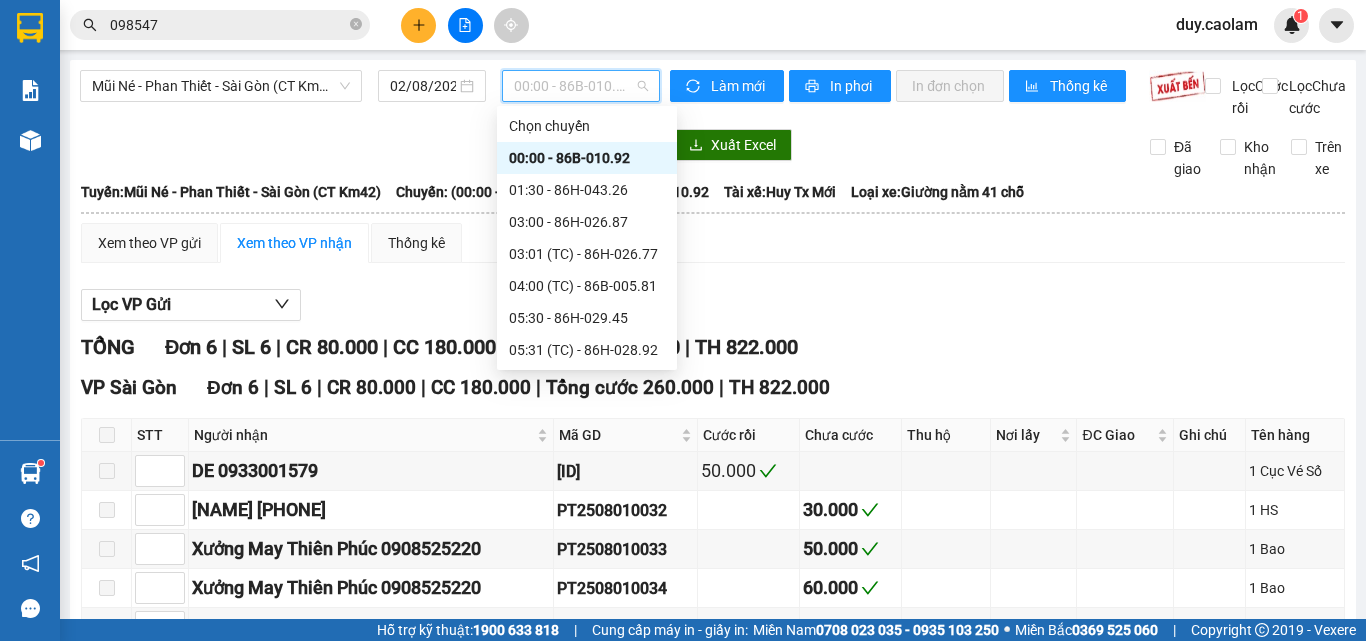 scroll, scrollTop: 256, scrollLeft: 0, axis: vertical 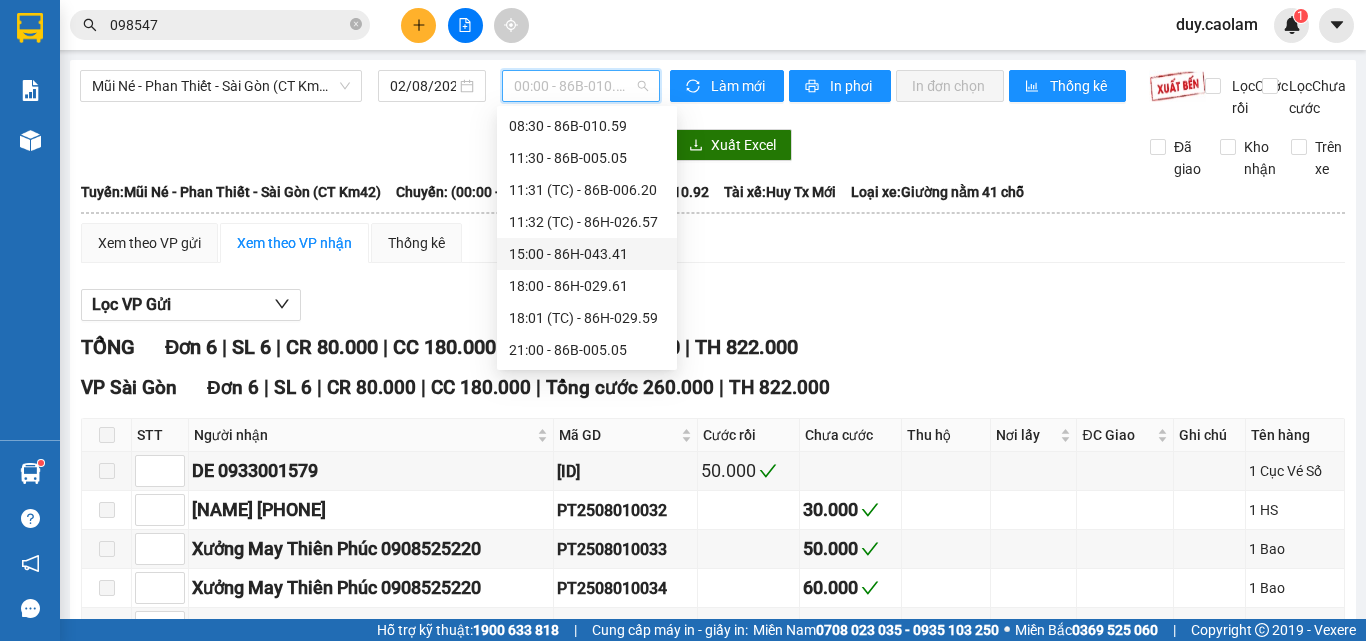 click on "15:00     - 86H-043.41" at bounding box center (587, 254) 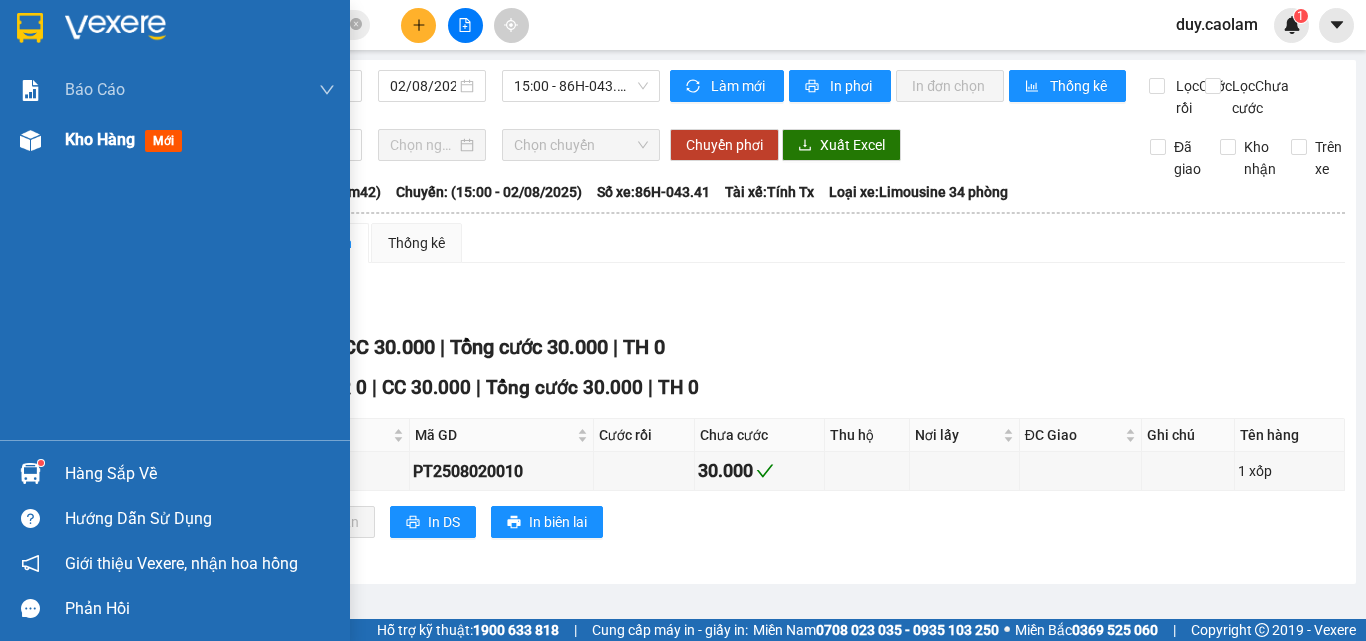 click on "Kho hàng" at bounding box center [100, 139] 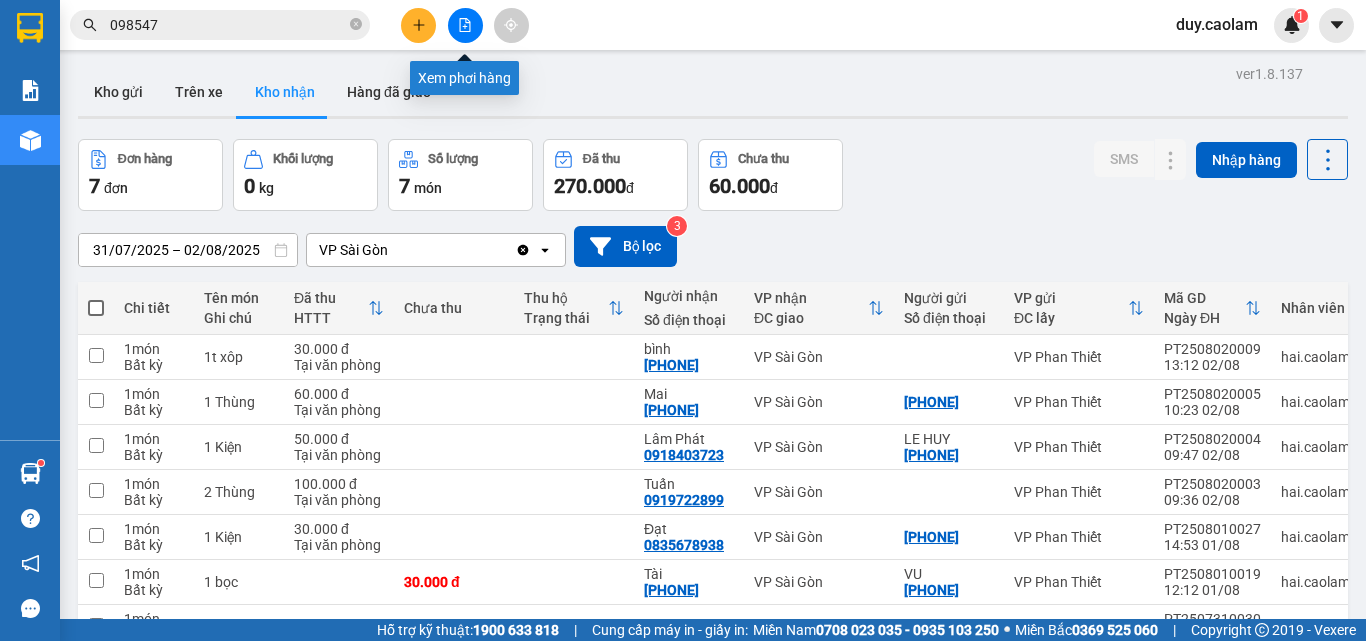 click at bounding box center (465, 25) 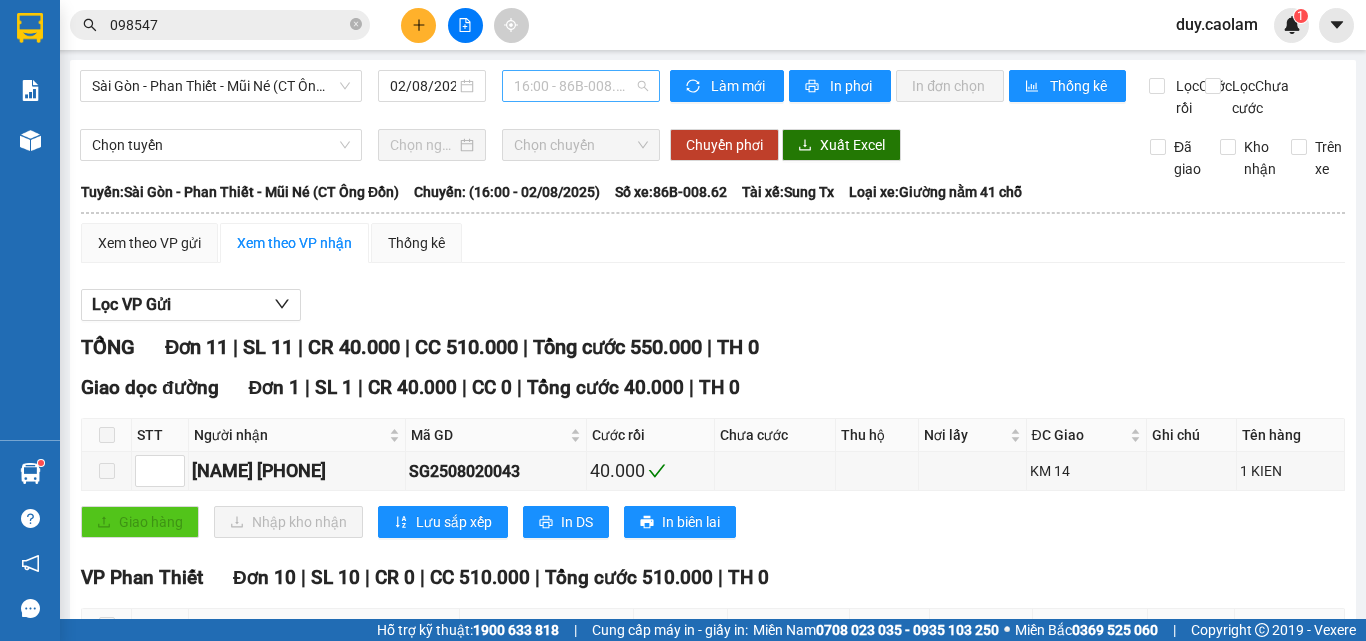 click on "16:00     - 86B-008.62" at bounding box center [581, 86] 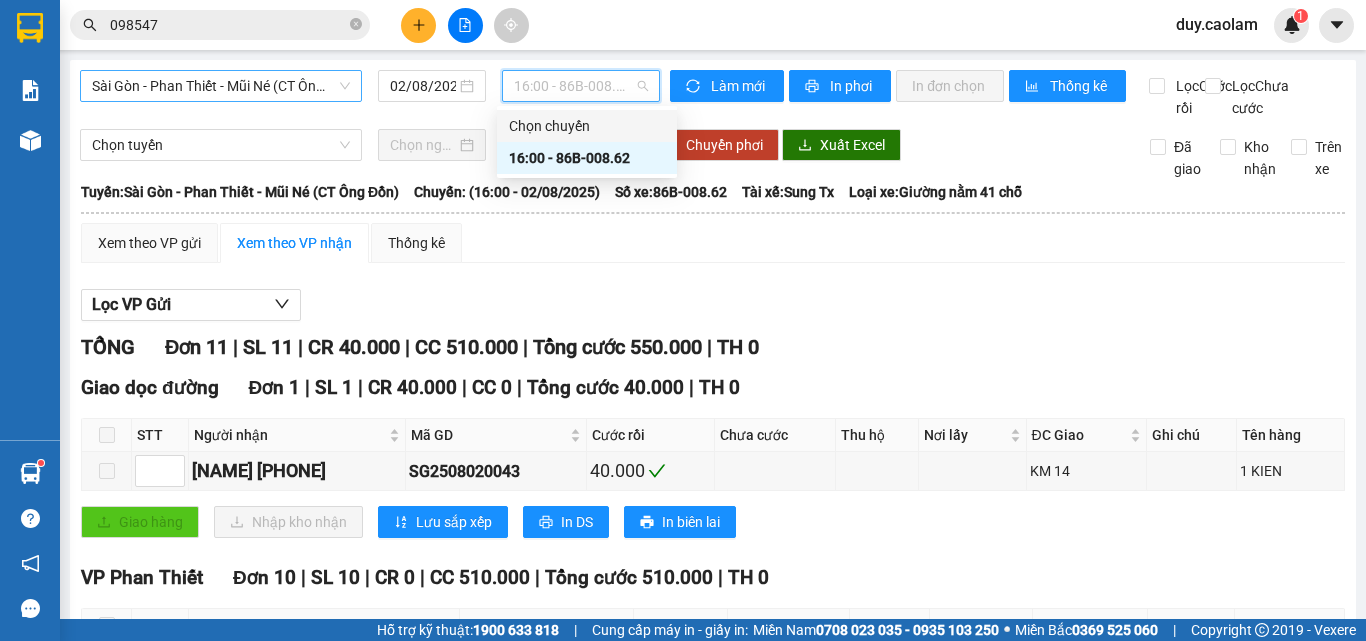 click on "Sài Gòn - Phan Thiết - Mũi Né (CT Ông Đồn)" at bounding box center (221, 86) 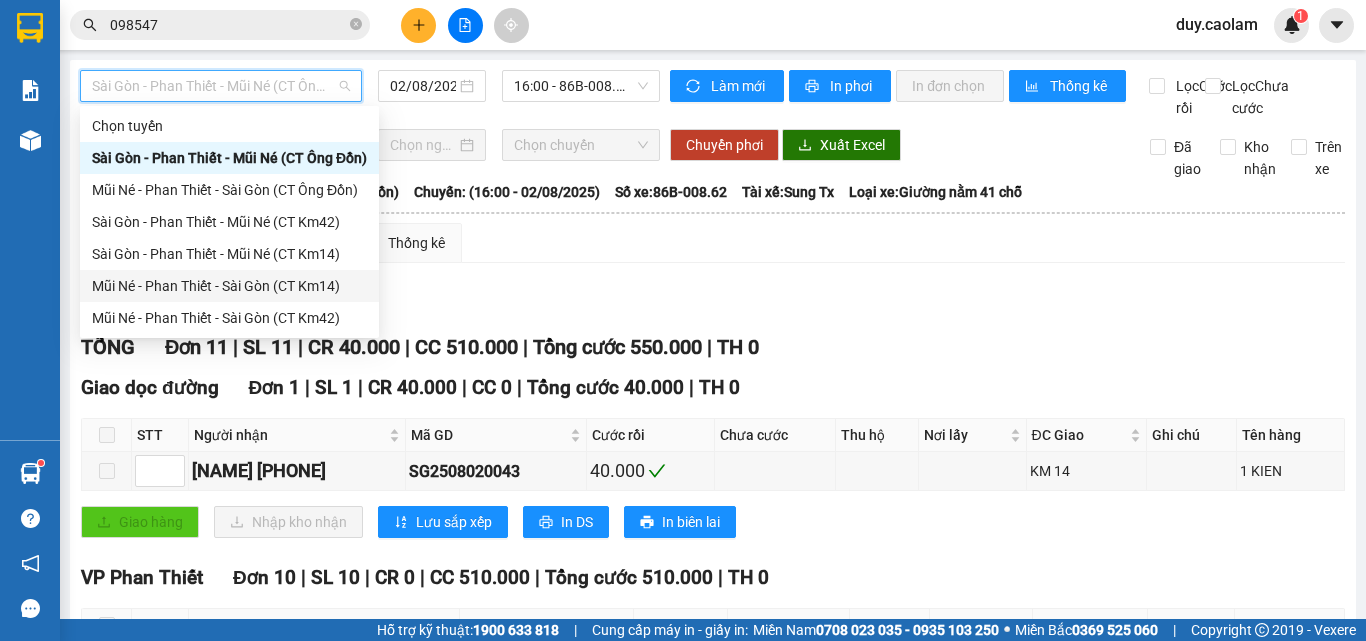 click on "Mũi Né - Phan Thiết - Sài Gòn (CT Km14)" at bounding box center [229, 286] 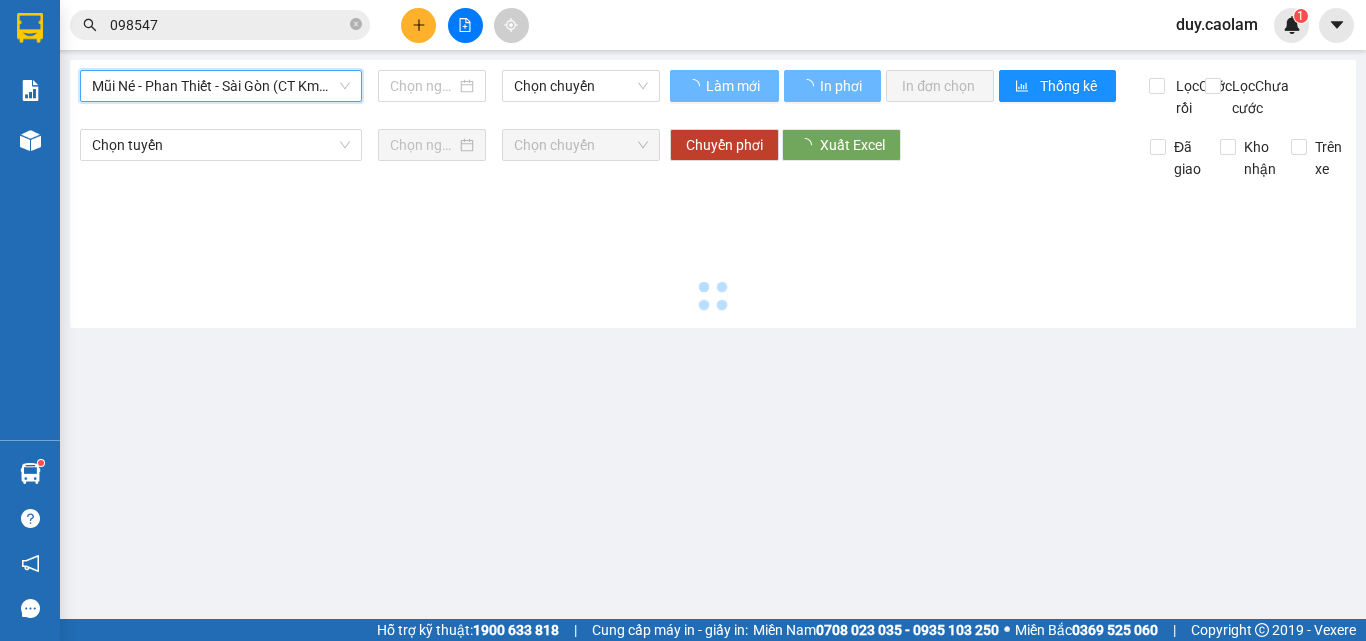 type on "02/08/2025" 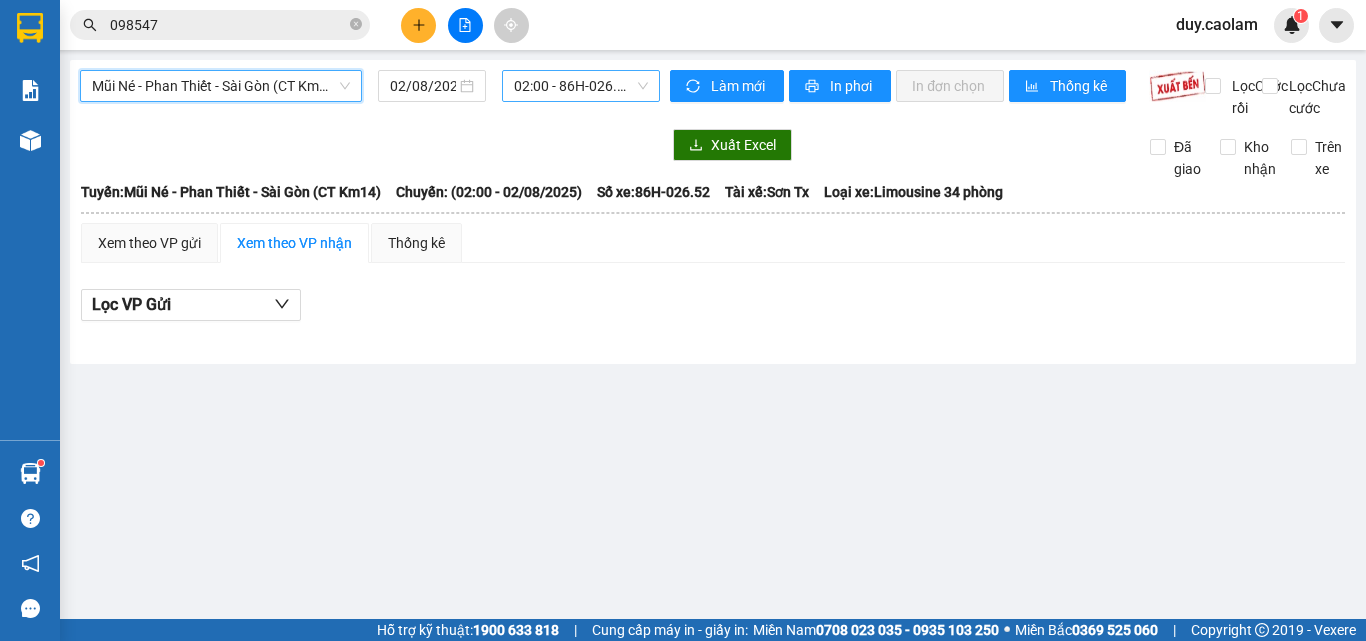 click on "02:00     - 86H-026.52" at bounding box center [581, 86] 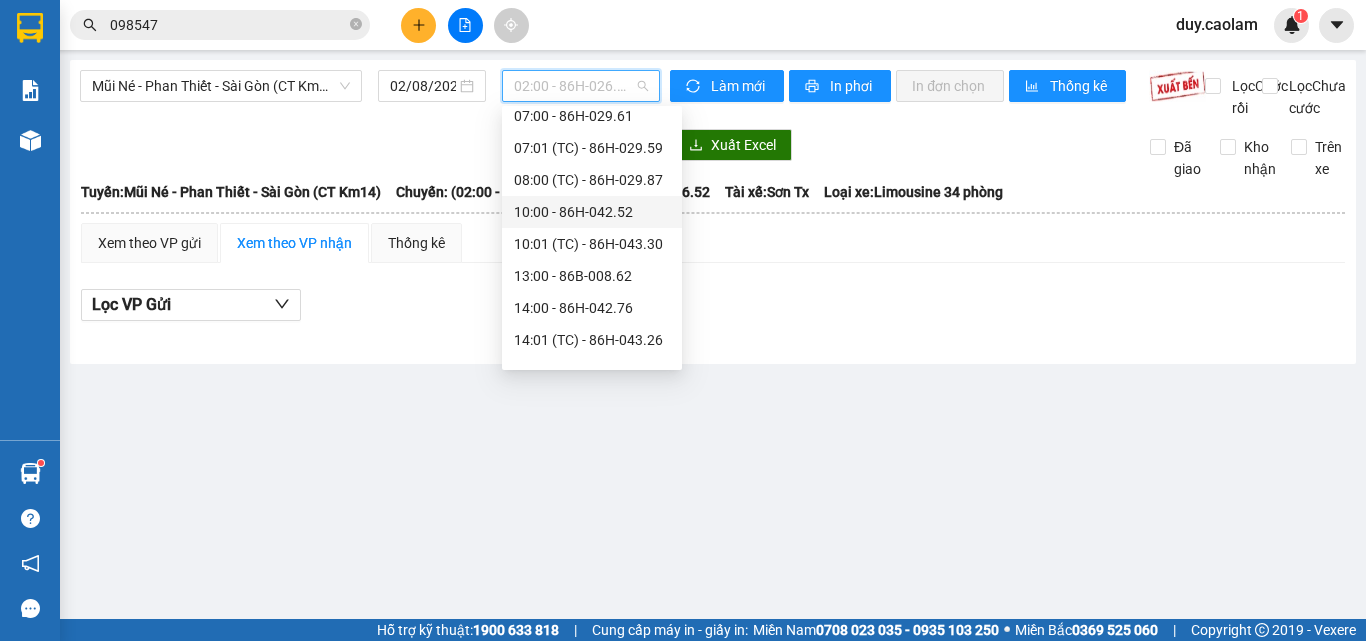 scroll, scrollTop: 100, scrollLeft: 0, axis: vertical 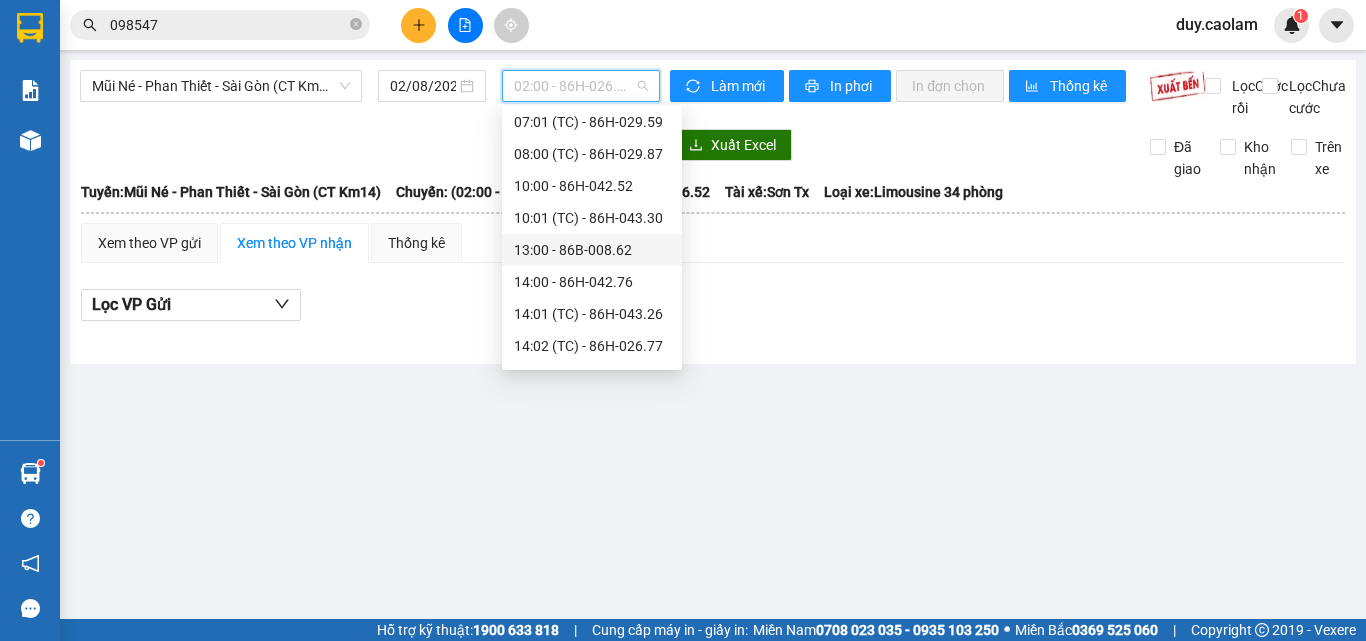 click on "13:00     - 86B-008.62" at bounding box center [592, 250] 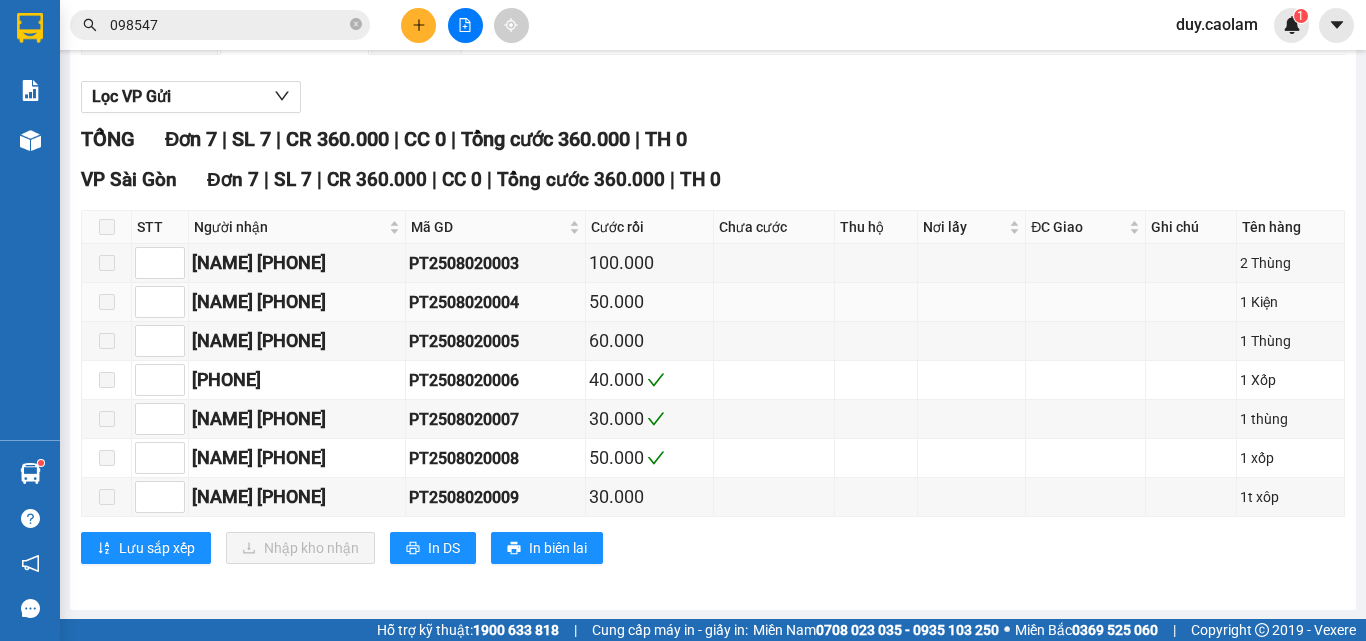 scroll, scrollTop: 231, scrollLeft: 0, axis: vertical 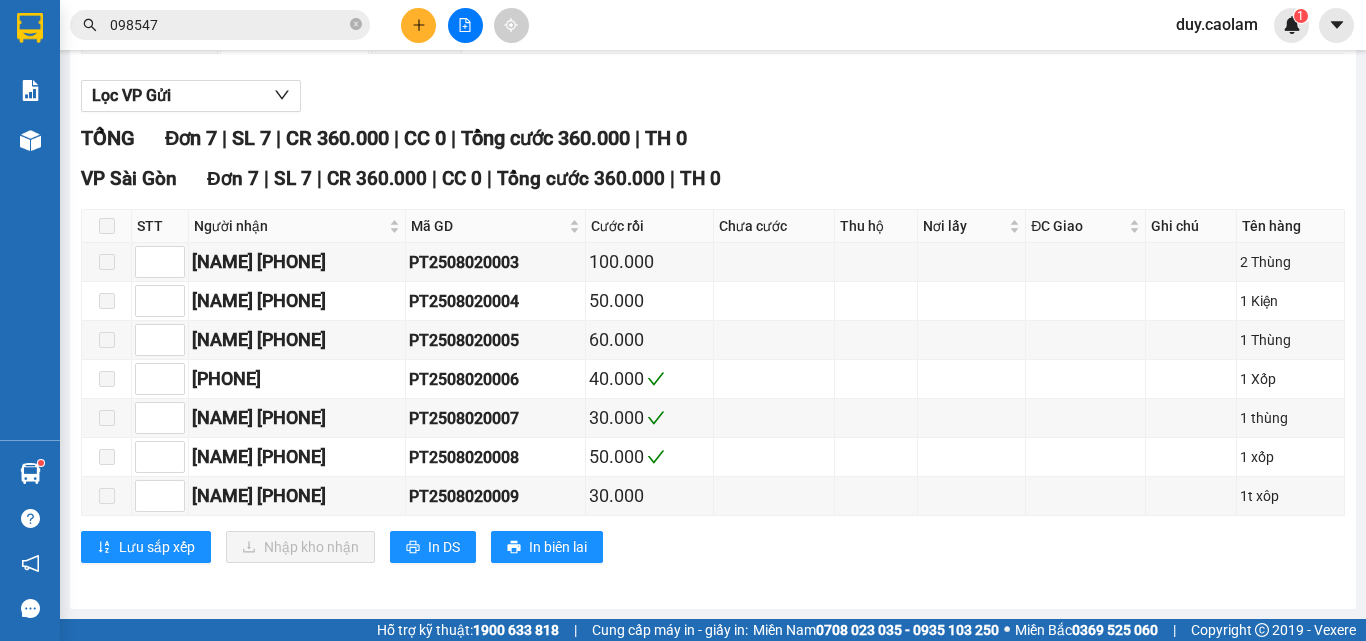click at bounding box center (107, 226) 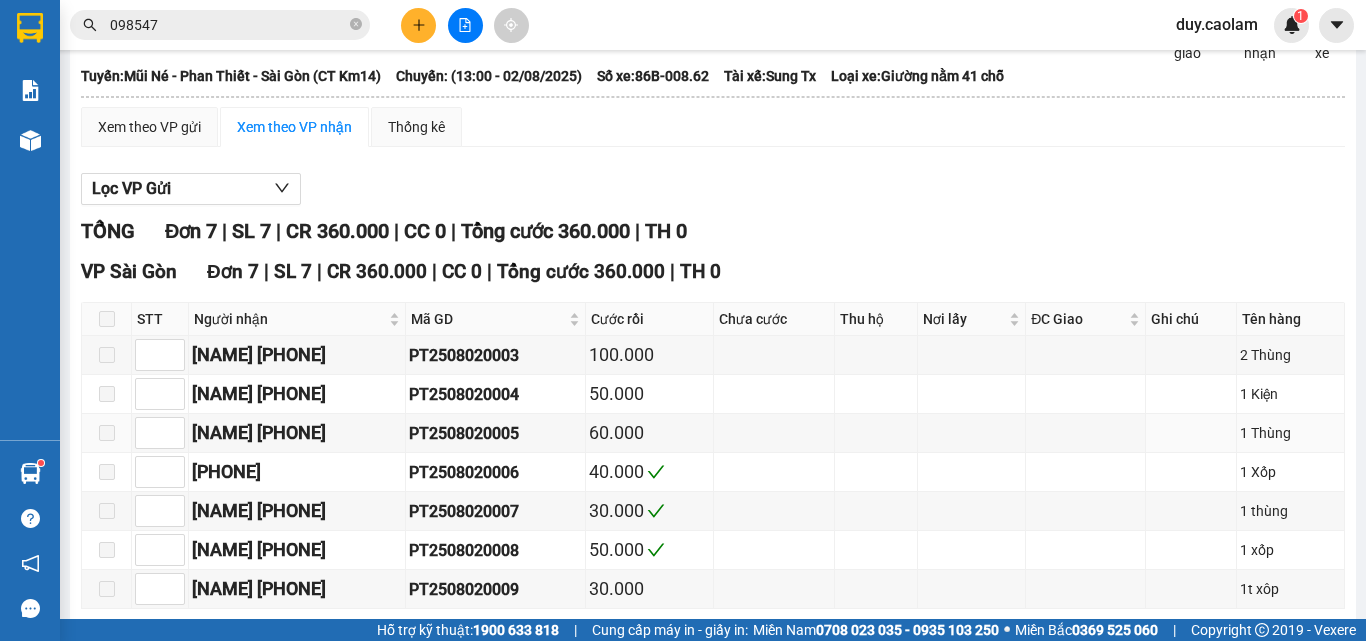 scroll, scrollTop: 0, scrollLeft: 0, axis: both 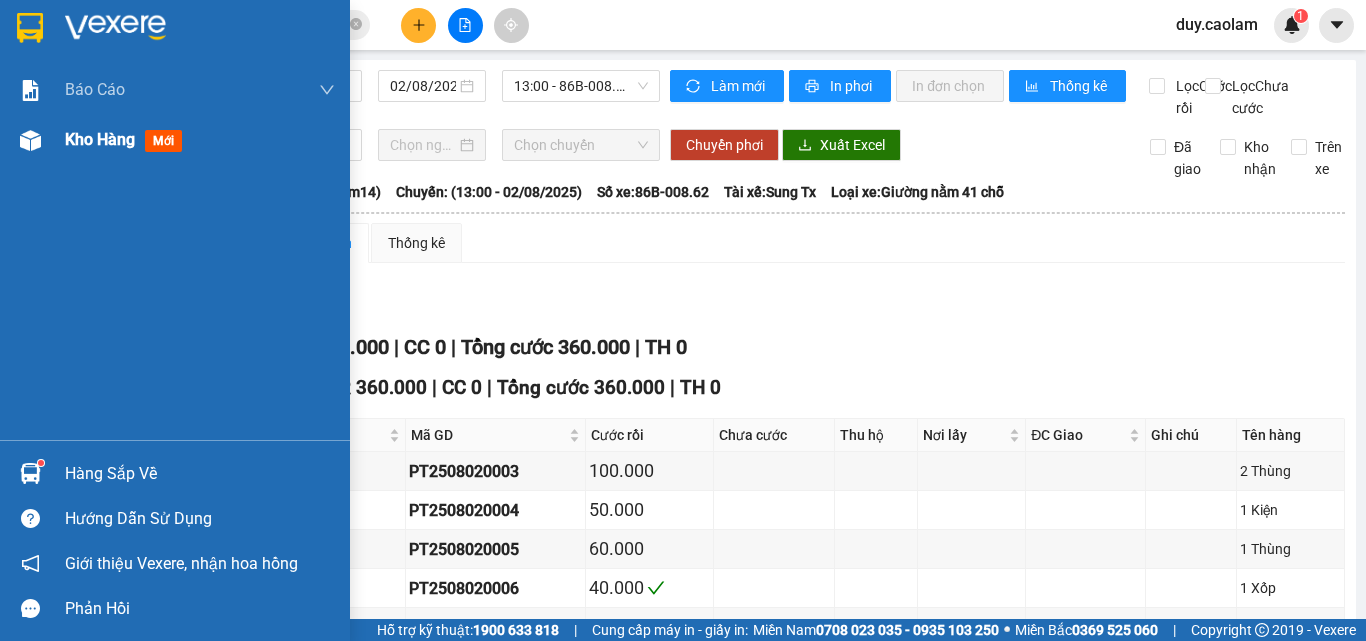 click on "Kho hàng" at bounding box center [100, 139] 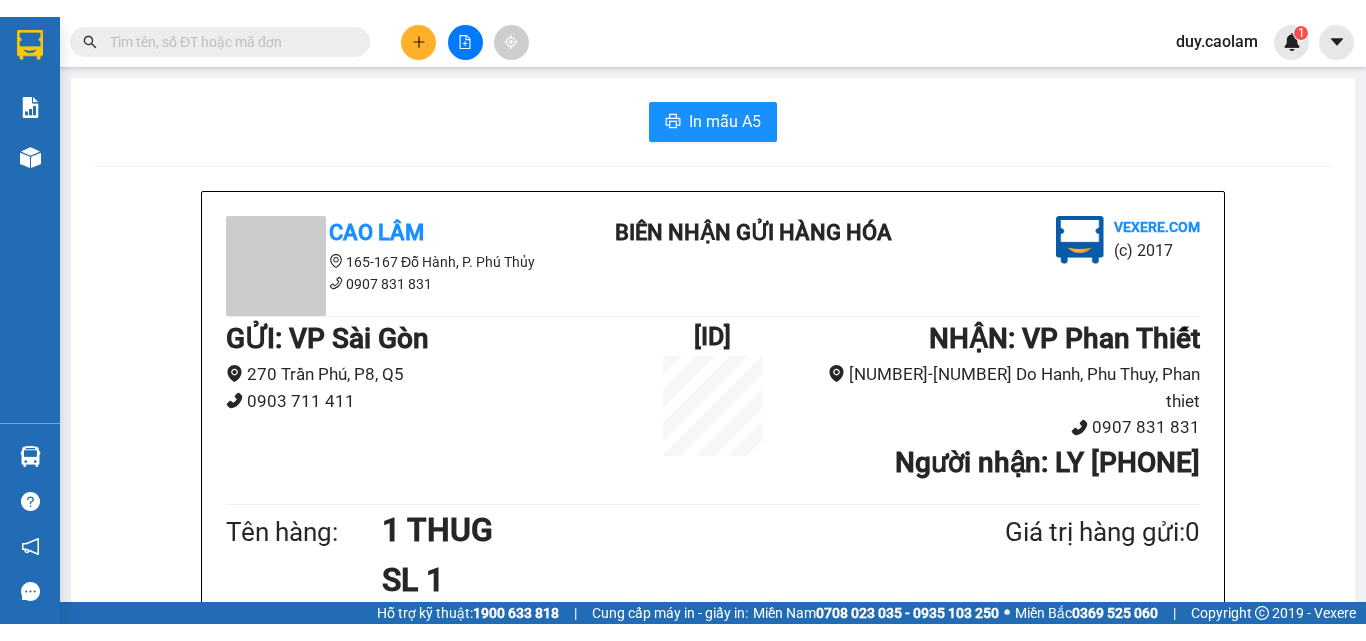 scroll, scrollTop: 0, scrollLeft: 0, axis: both 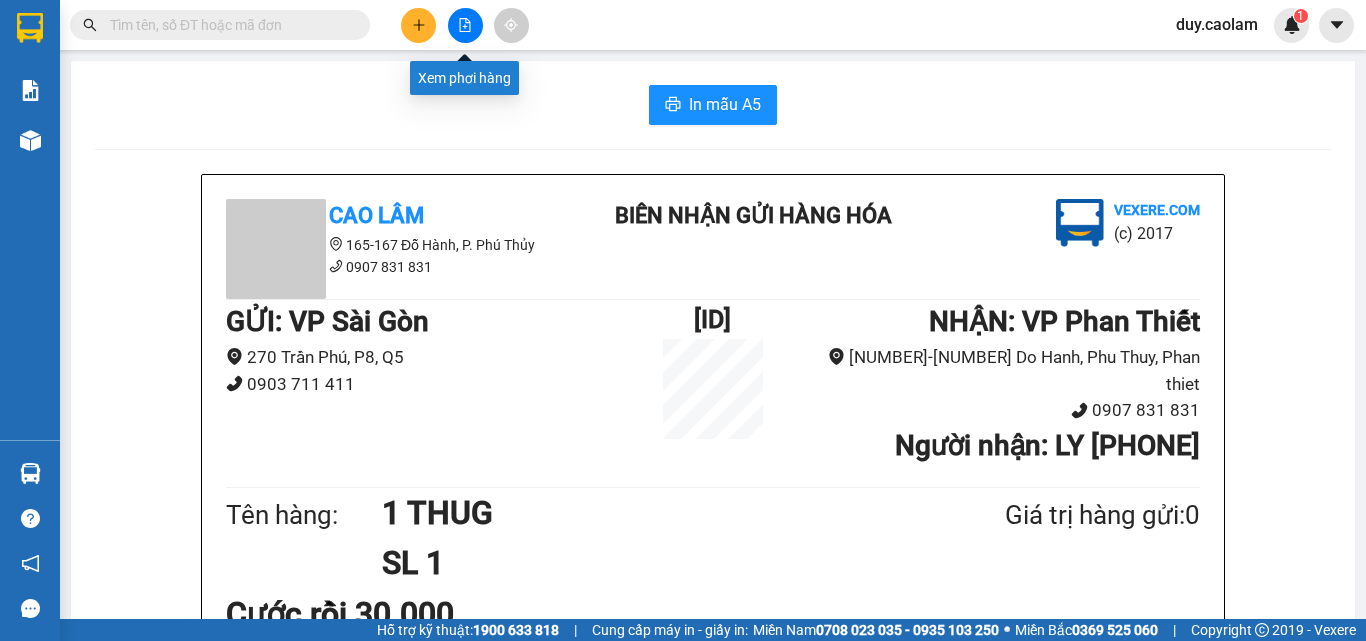 click at bounding box center [465, 25] 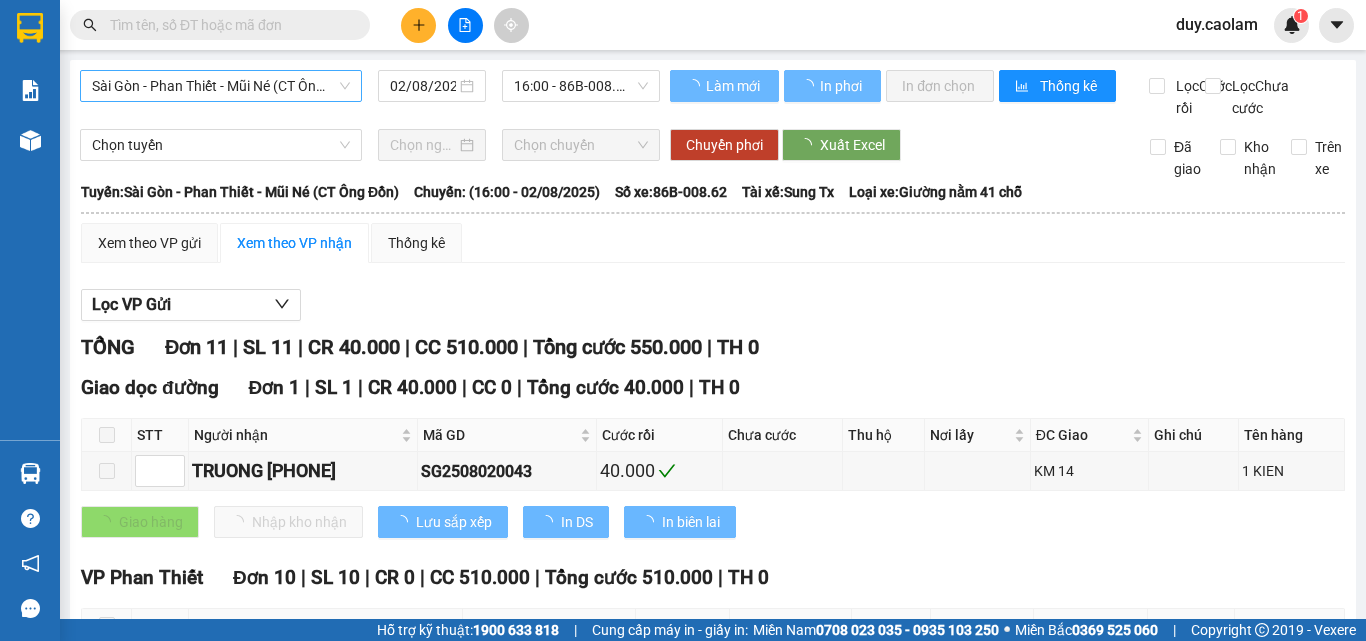 click on "Sài Gòn - Phan Thiết - Mũi Né (CT Ông Đồn)" at bounding box center (221, 86) 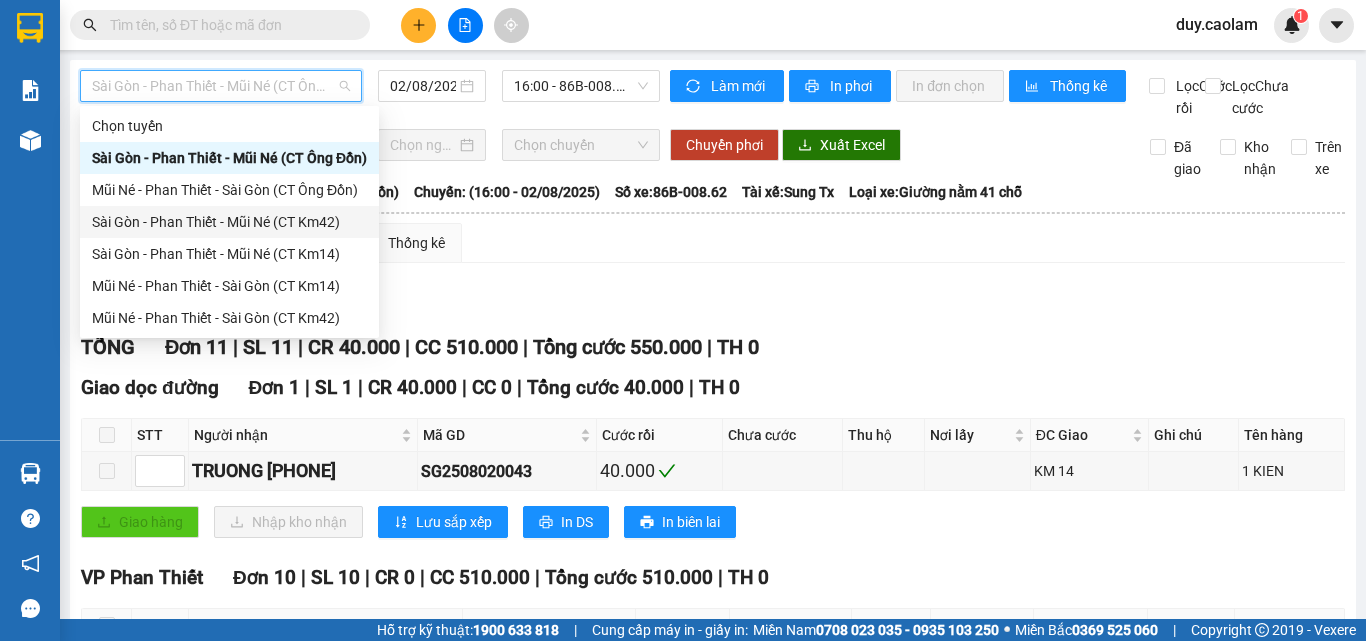 drag, startPoint x: 185, startPoint y: 282, endPoint x: 217, endPoint y: 221, distance: 68.88396 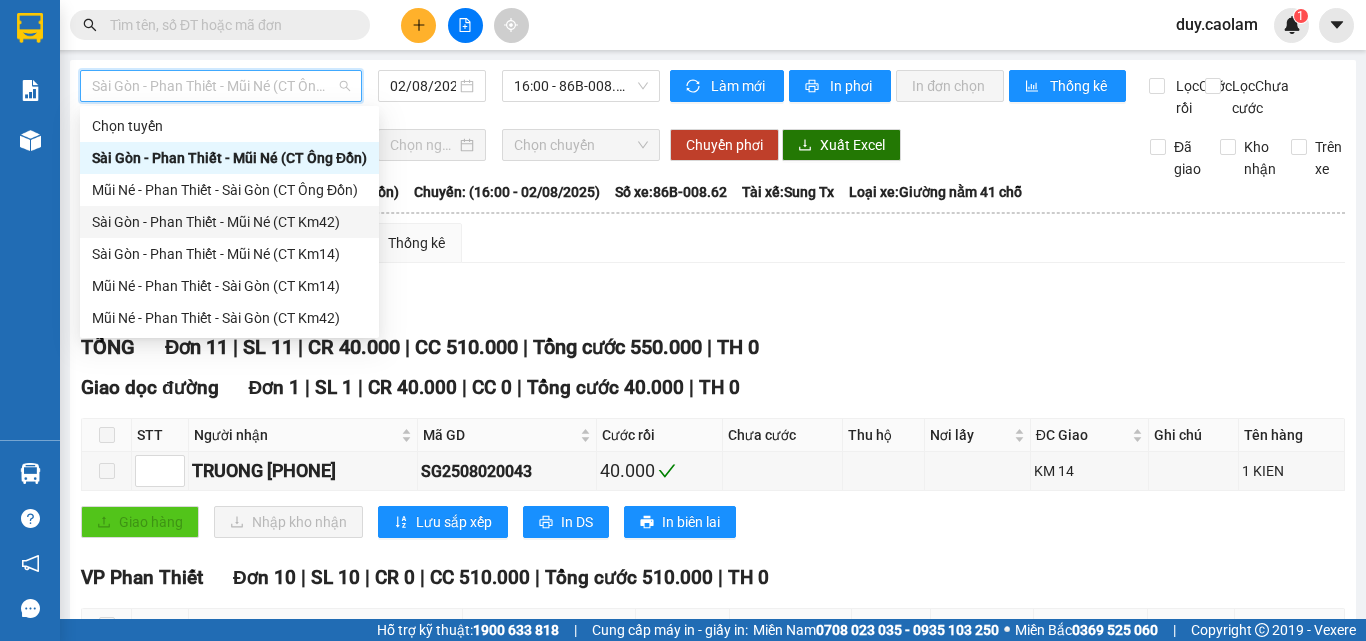 click on "Chọn tuyến Sài Gòn - Phan Thiết - Mũi Né (CT Ông Đồn) Mũi Né - Phan Thiết - Sài Gòn (CT Ông Đồn) Sài Gòn - Phan Thiết  - Mũi Né (CT Km42) Sài Gòn - Phan Thiết  - Mũi Né (CT Km14) Mũi Né - Phan Thiết - Sài Gòn (CT Km14) Mũi Né - Phan Thiết - Sài Gòn (CT Km42)" at bounding box center [229, 222] 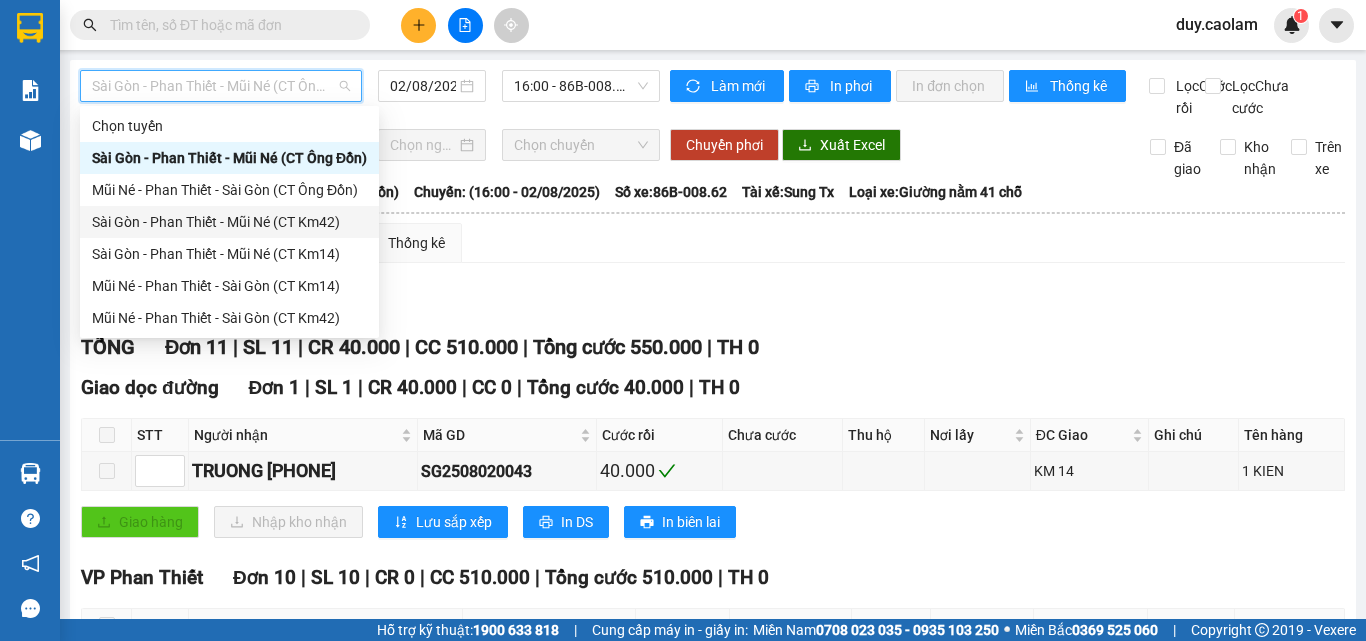 click on "Sài Gòn - Phan Thiết  - Mũi Né (CT Km42)" at bounding box center [229, 222] 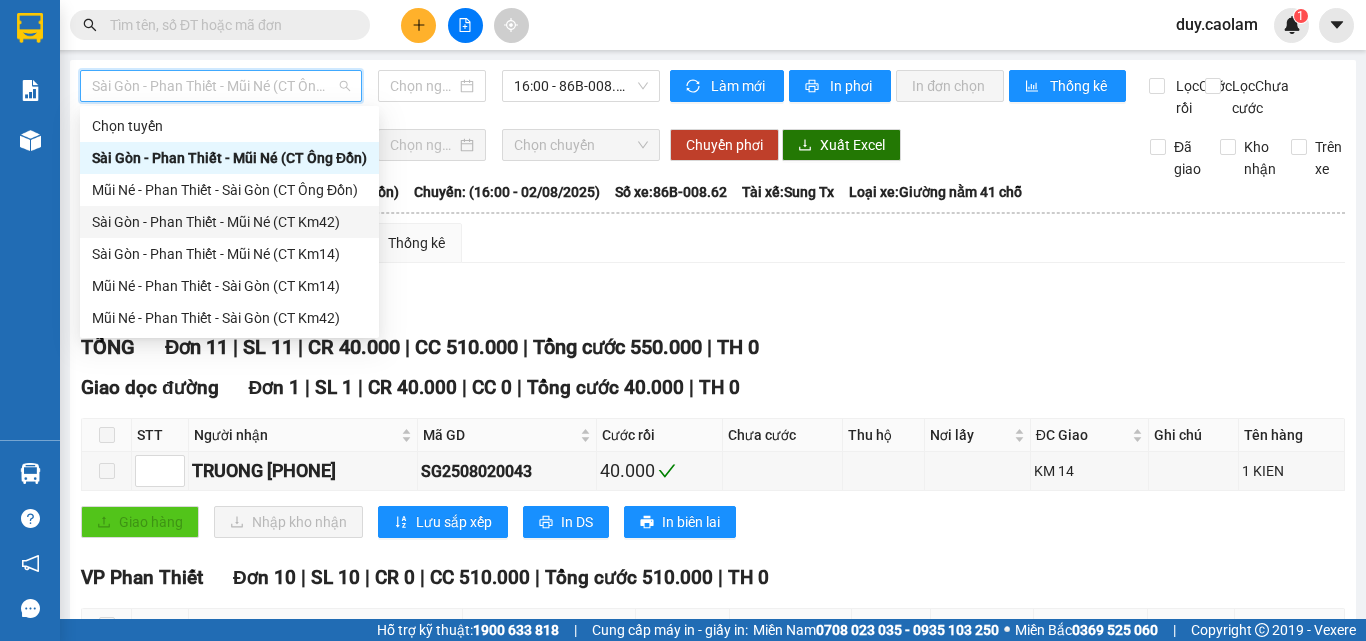type on "02/08/2025" 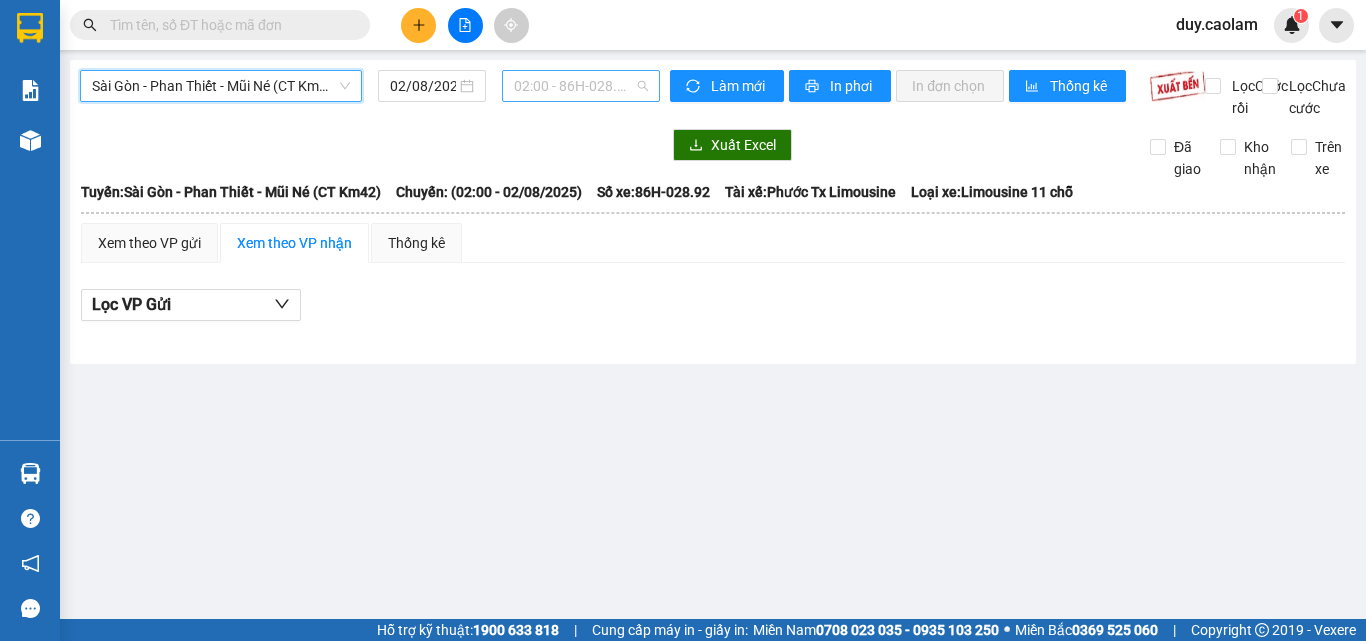 click on "[TIME]     - [PLATE]" at bounding box center [581, 86] 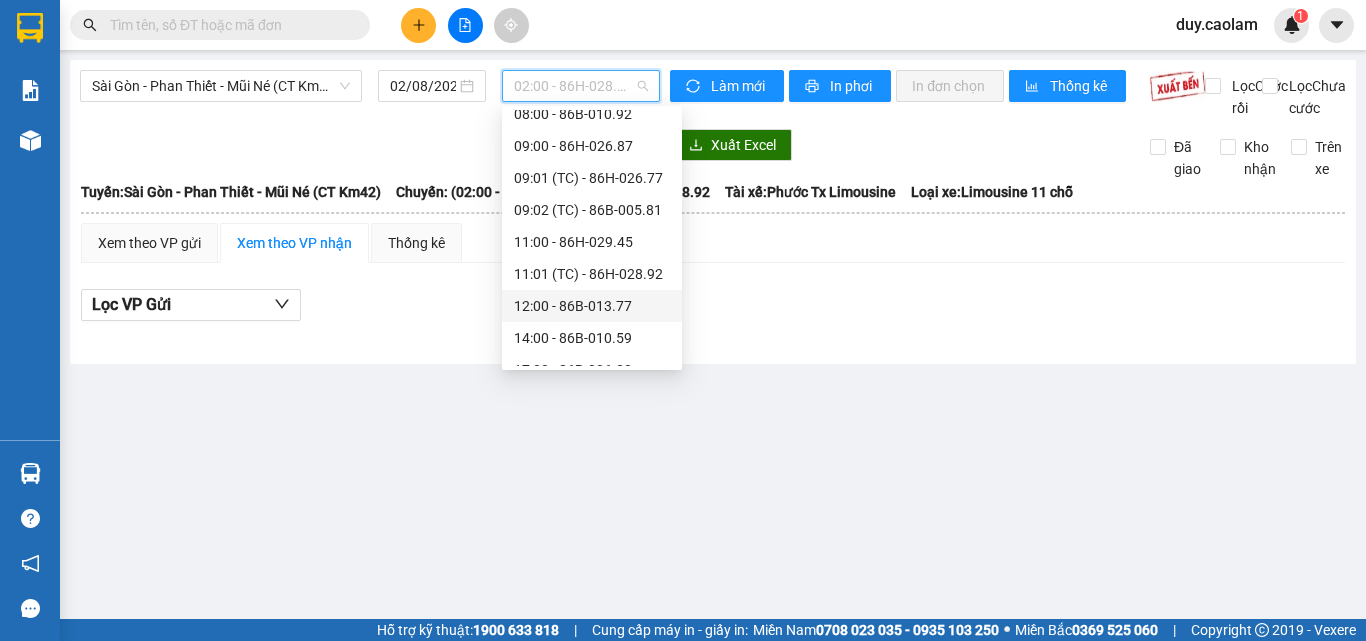 scroll, scrollTop: 400, scrollLeft: 0, axis: vertical 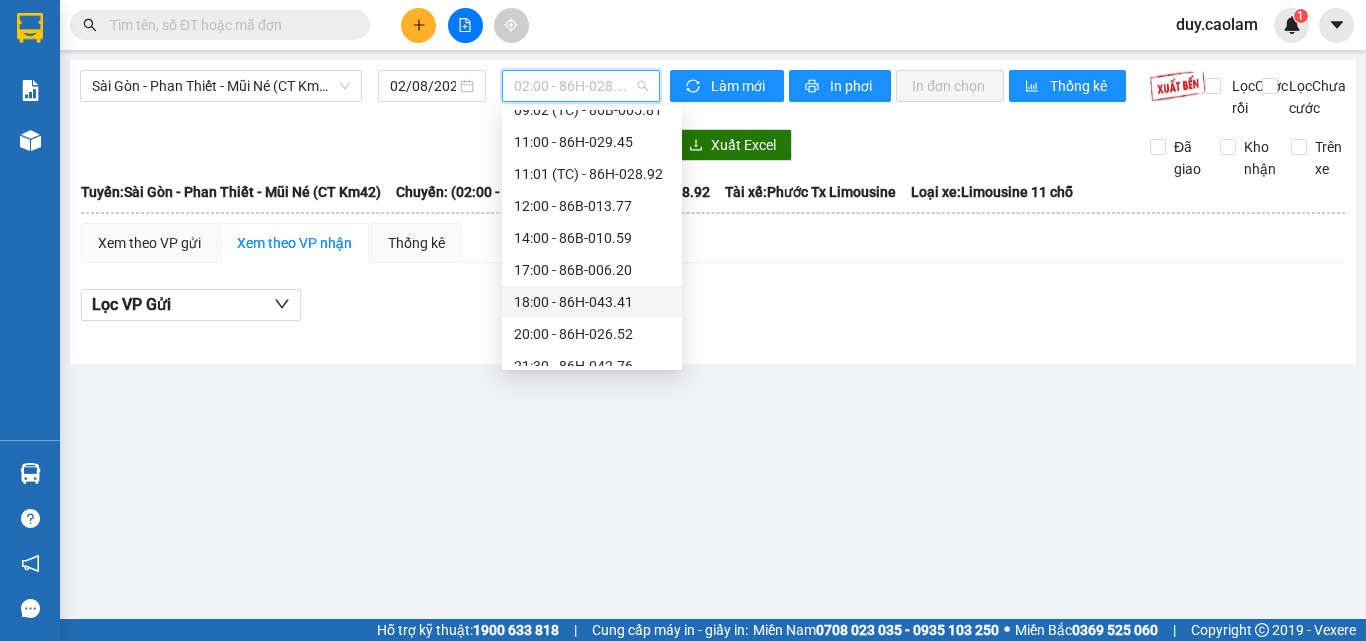 click on "18:00     - 86H-043.41" at bounding box center (592, 302) 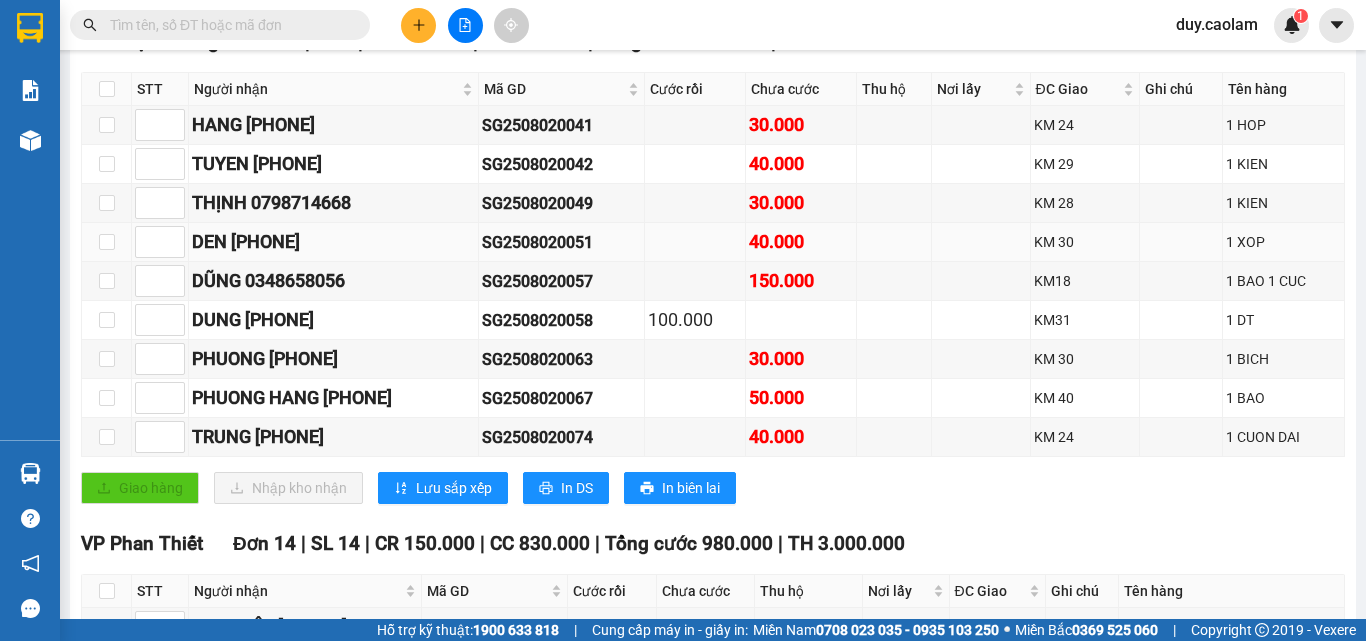 scroll, scrollTop: 0, scrollLeft: 0, axis: both 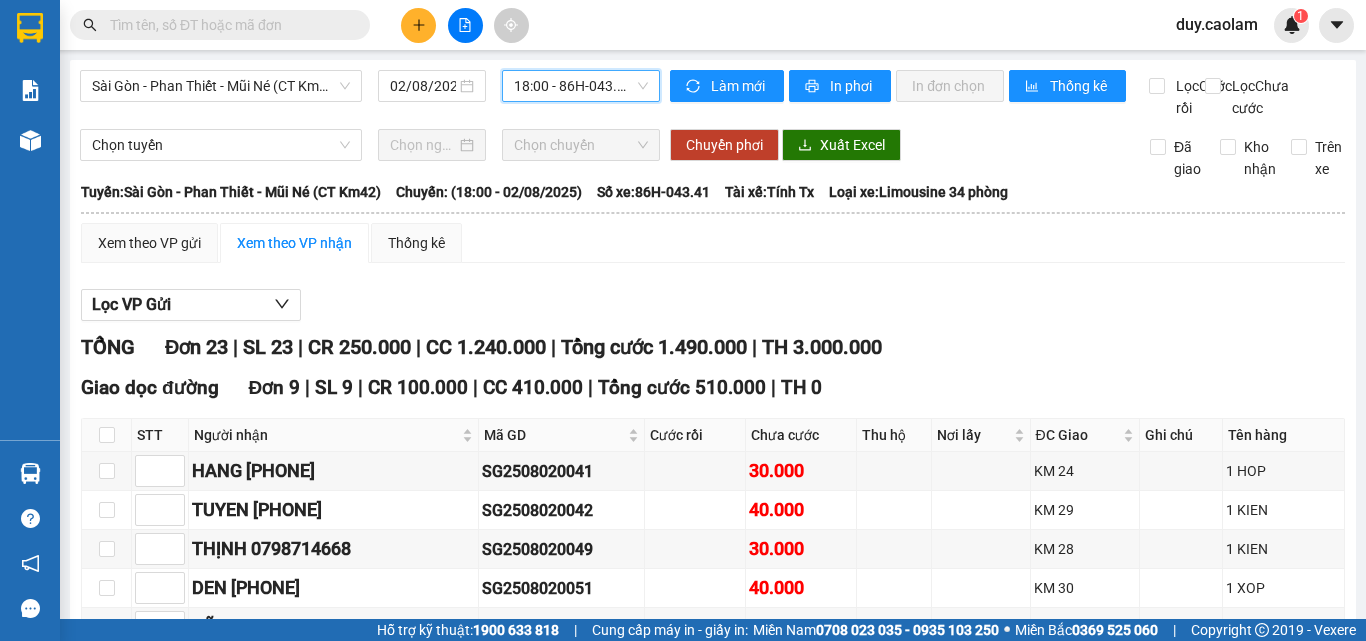 click on "18:00     - 86H-043.41" at bounding box center (581, 86) 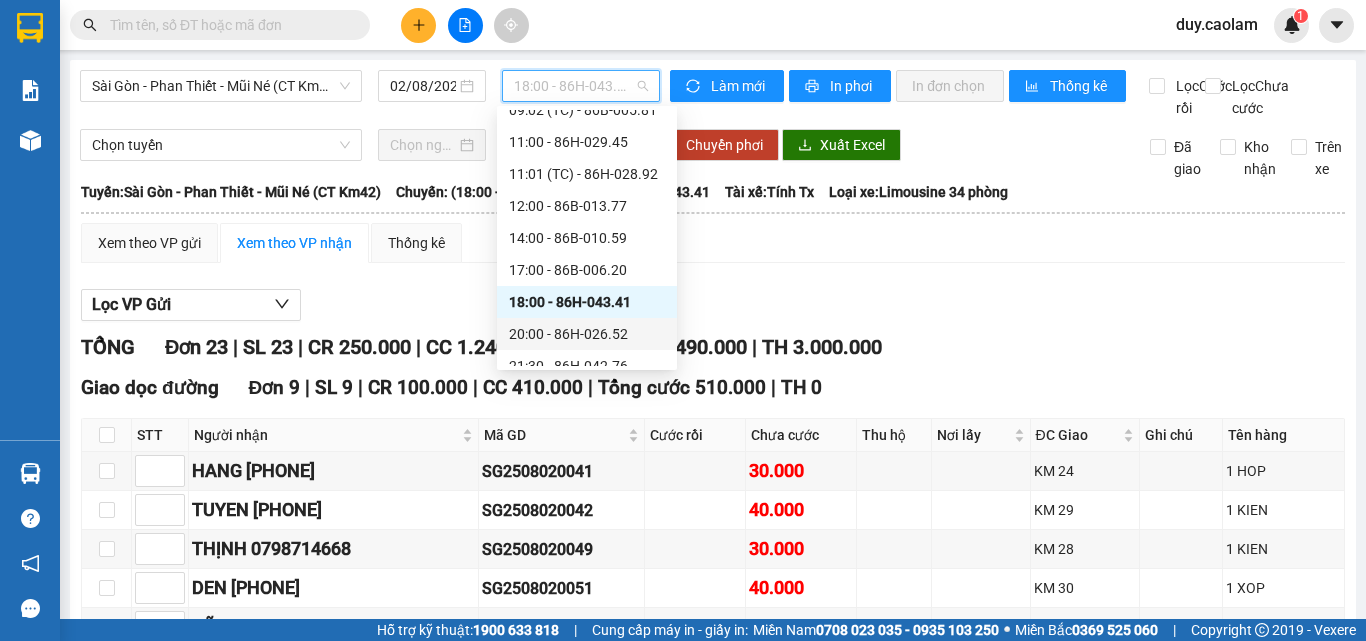 click on "20:00     - 86H-026.52" at bounding box center (587, 334) 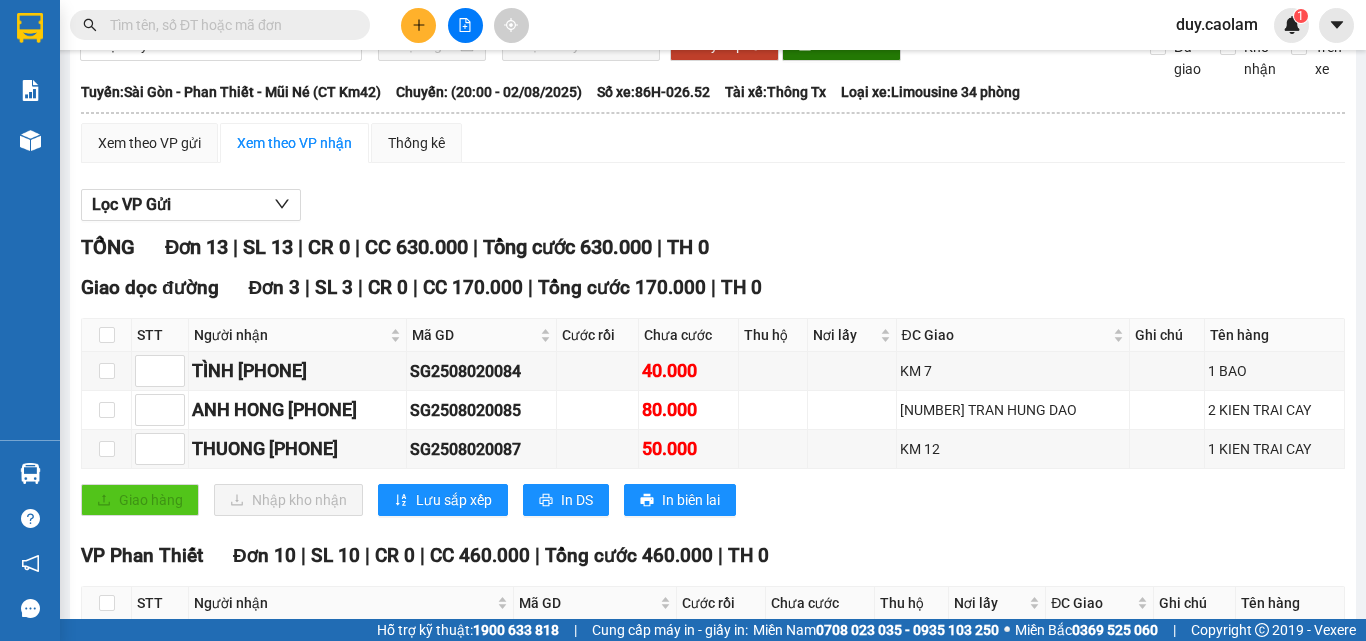 scroll, scrollTop: 200, scrollLeft: 0, axis: vertical 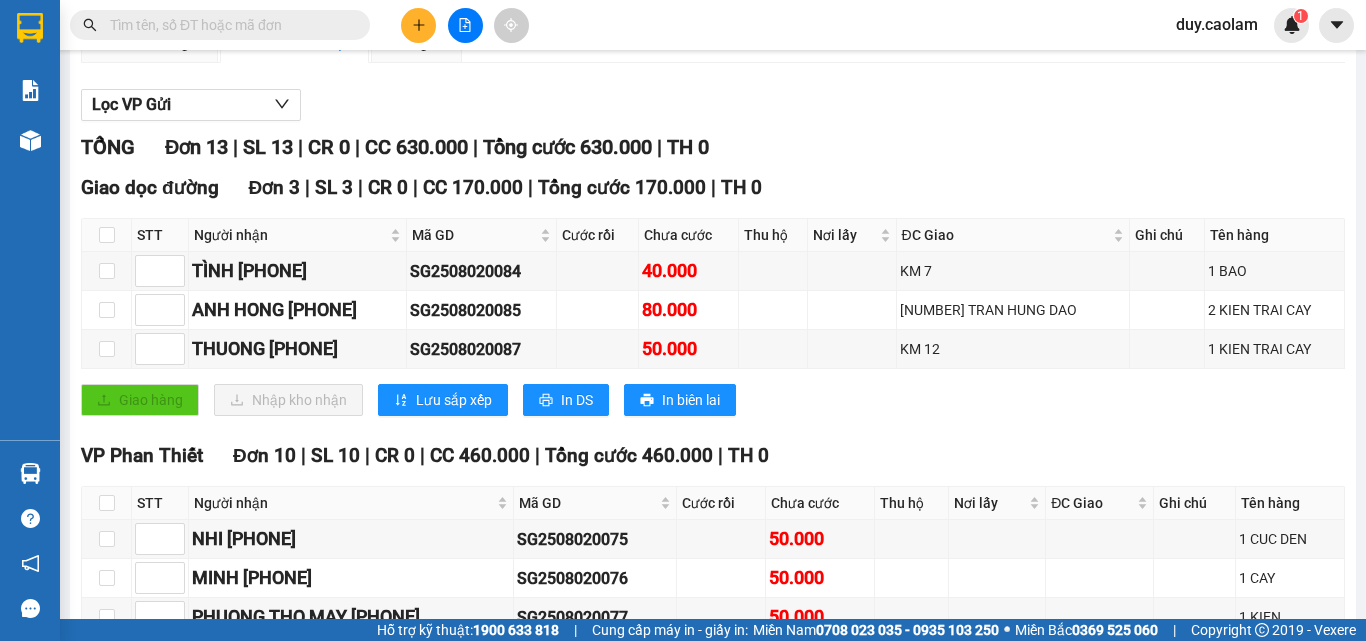 click at bounding box center (228, 25) 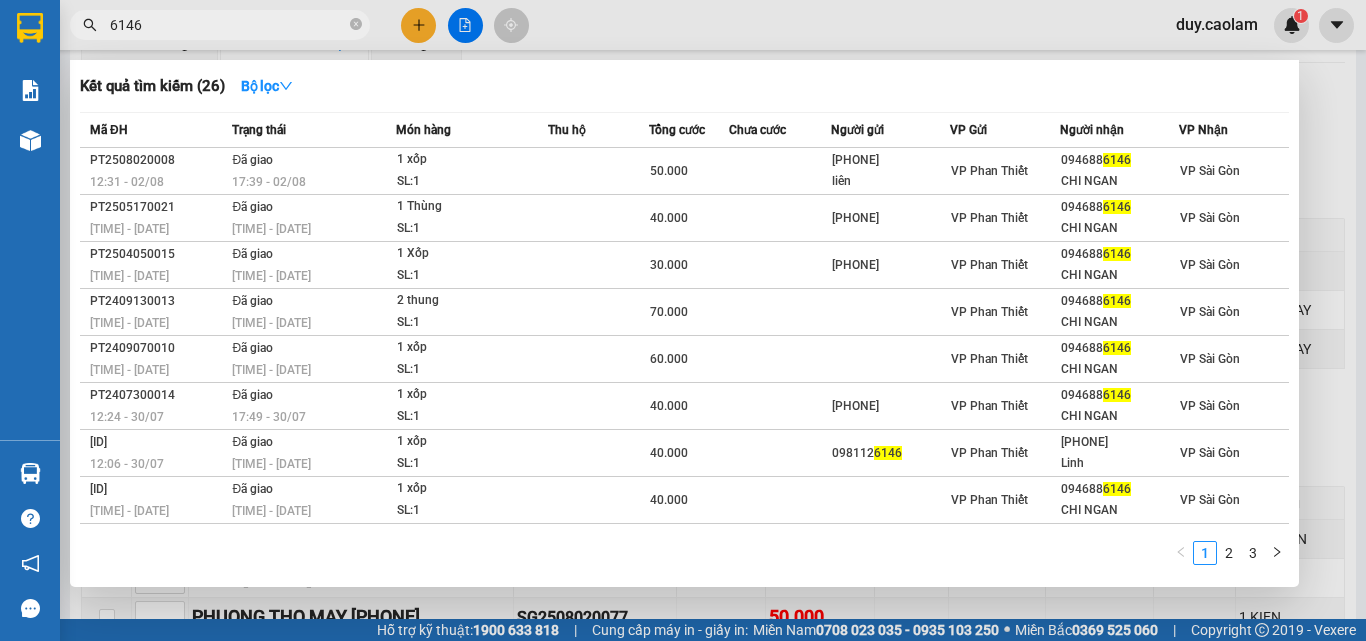 type on "6146" 